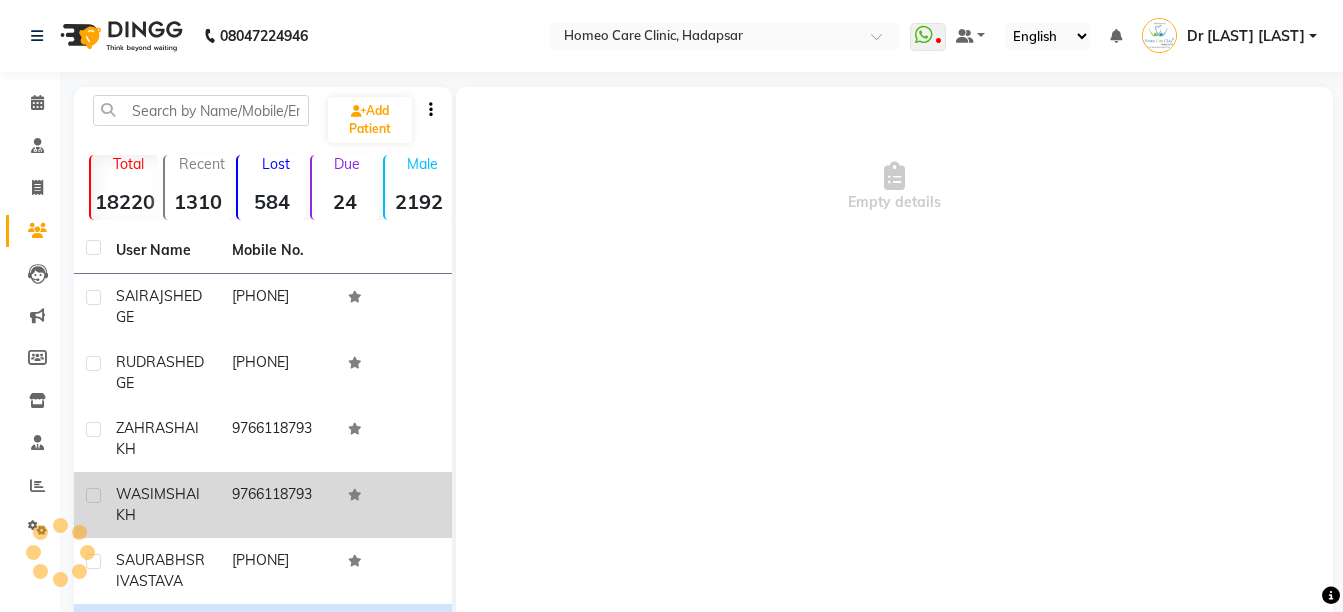 scroll, scrollTop: 0, scrollLeft: 0, axis: both 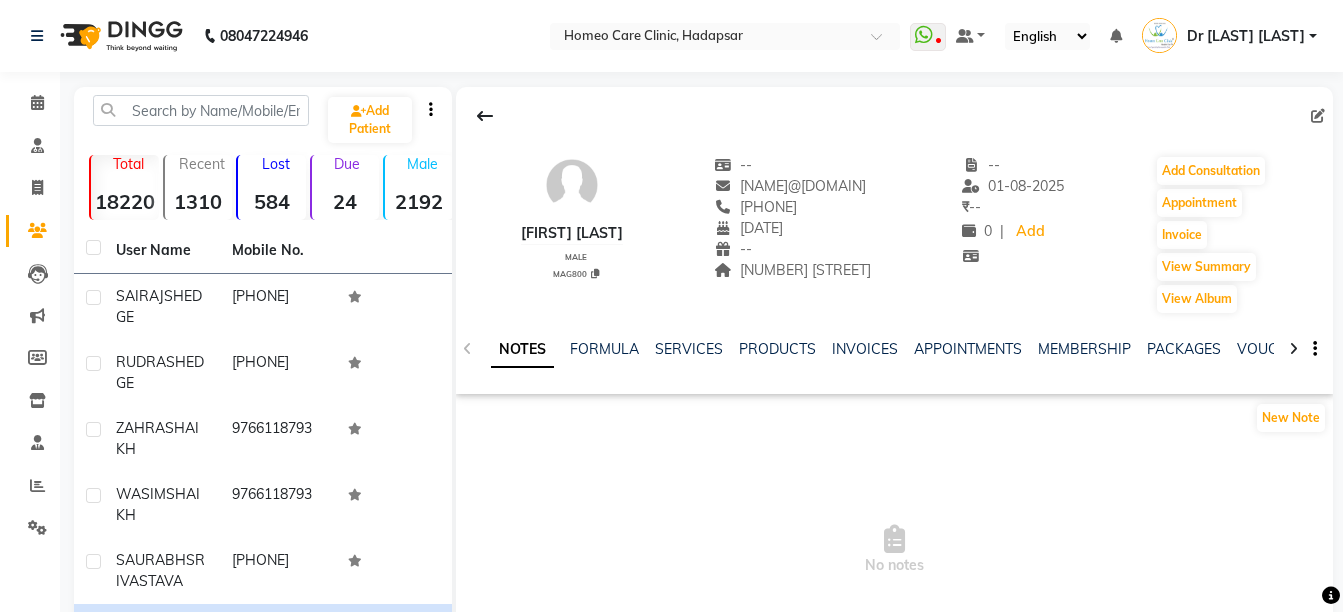 click 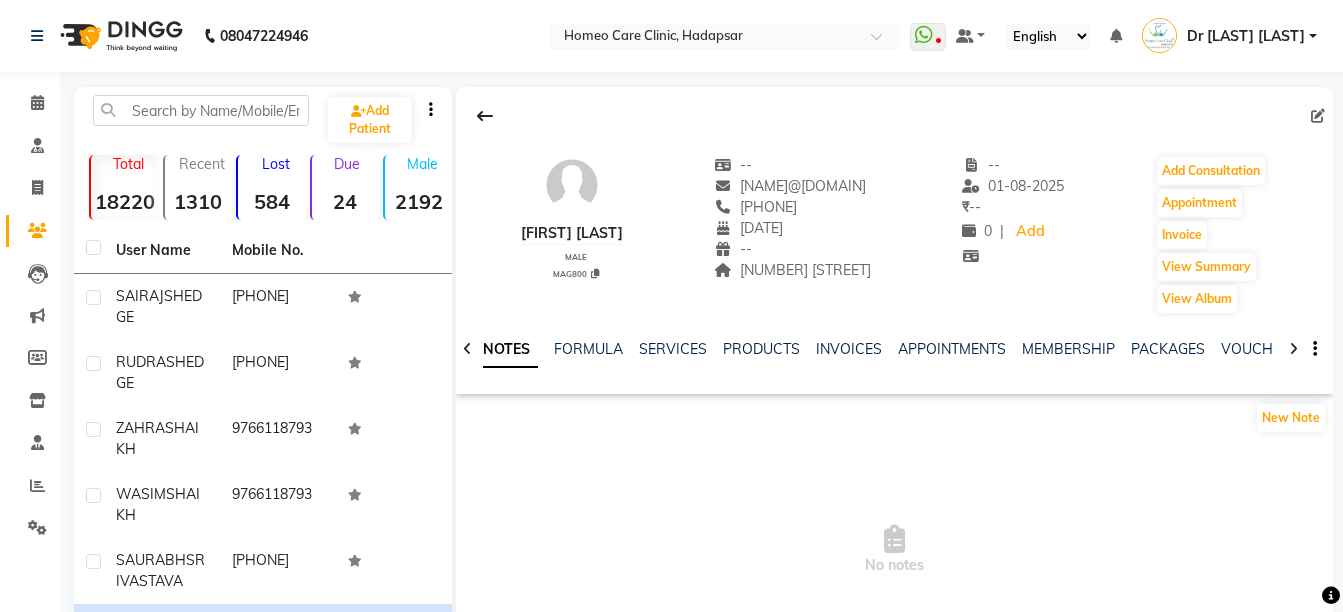 click 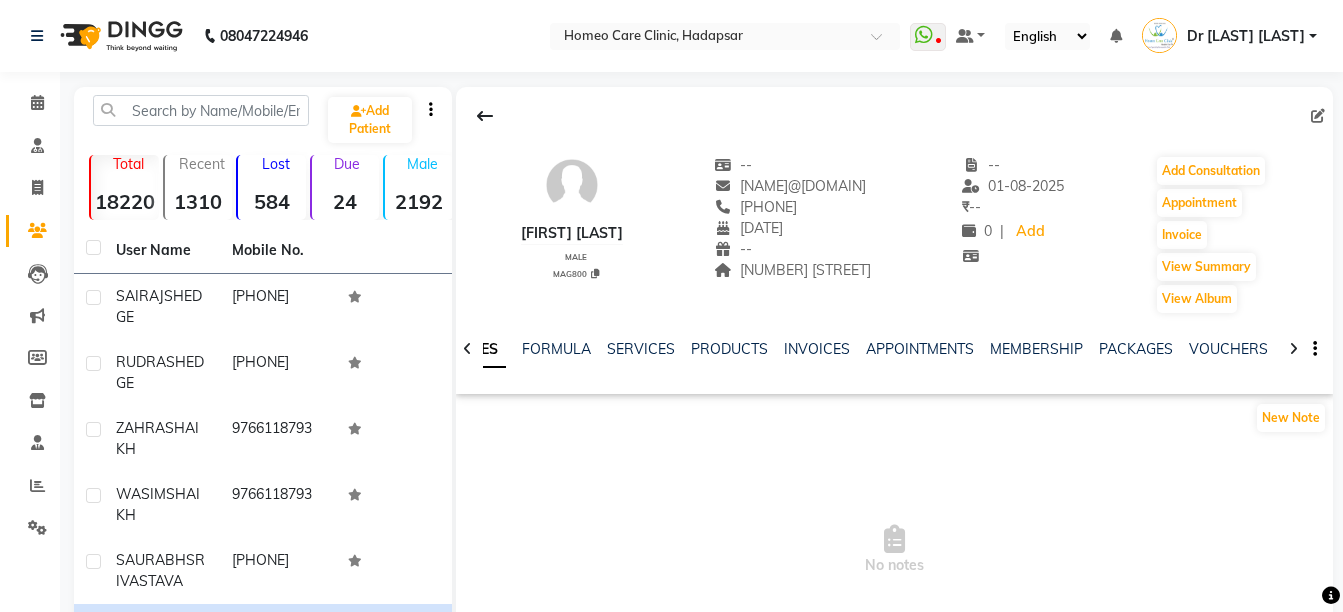 click 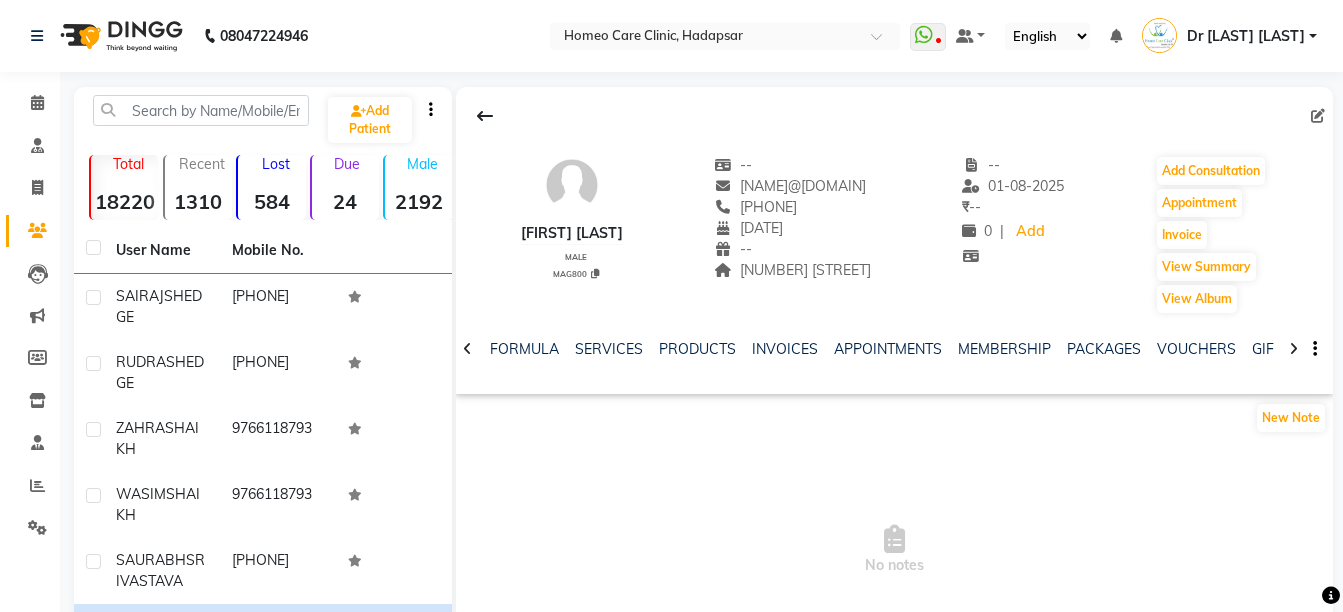 click 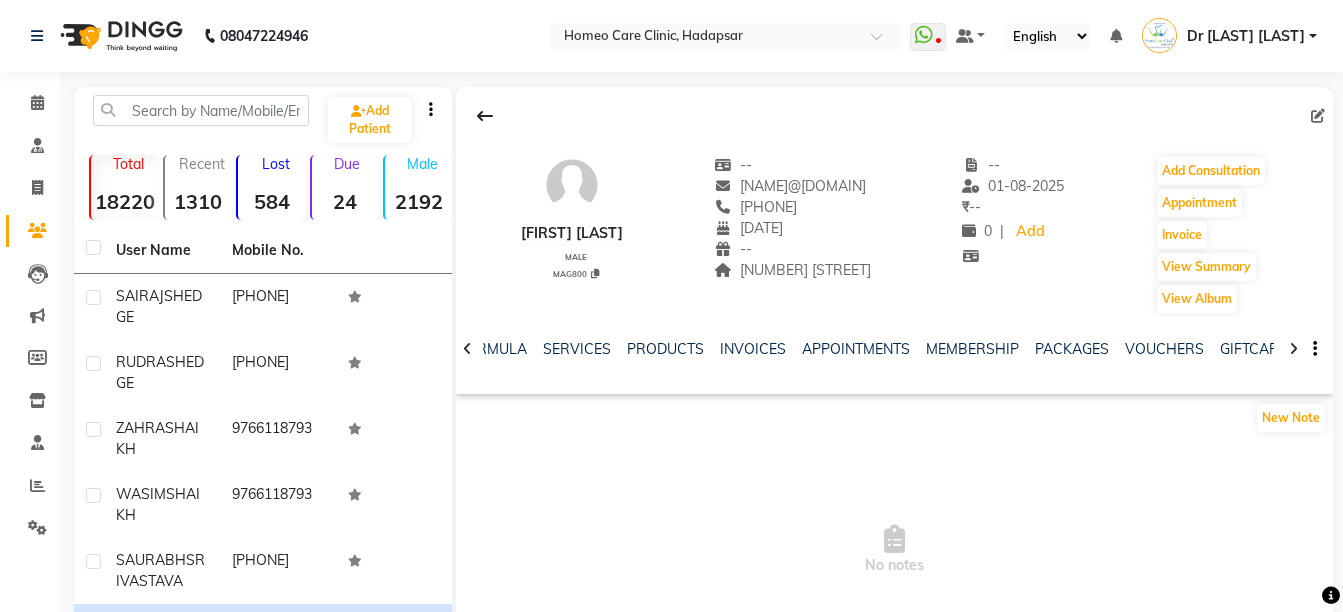 click 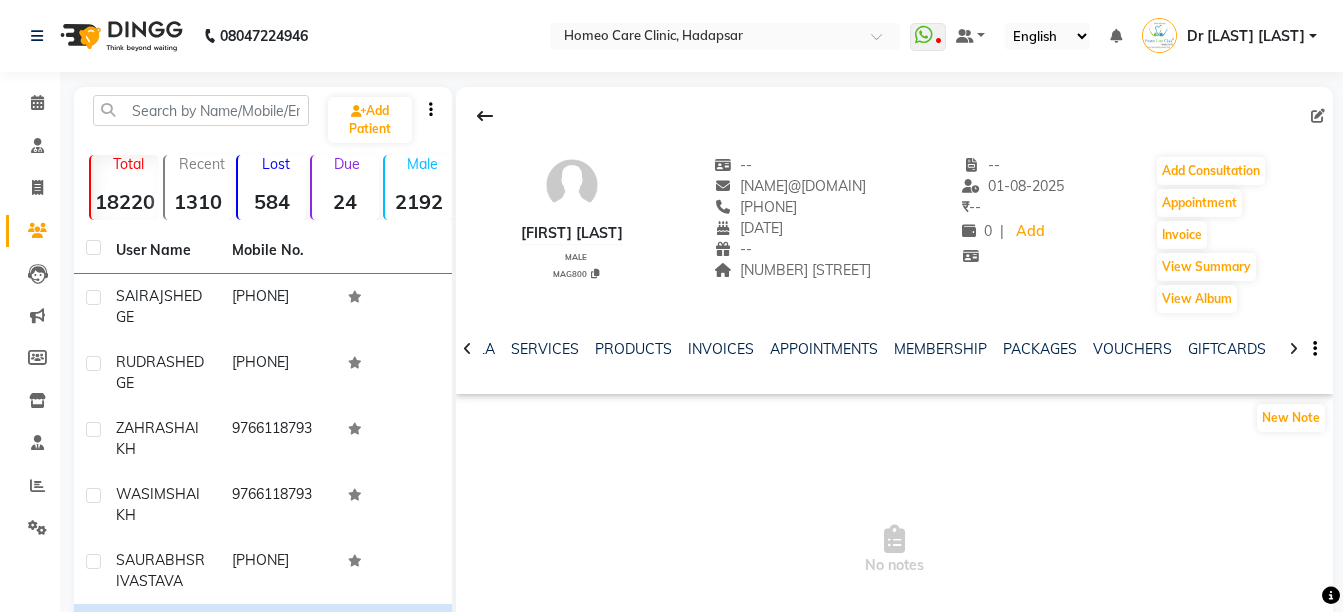 click 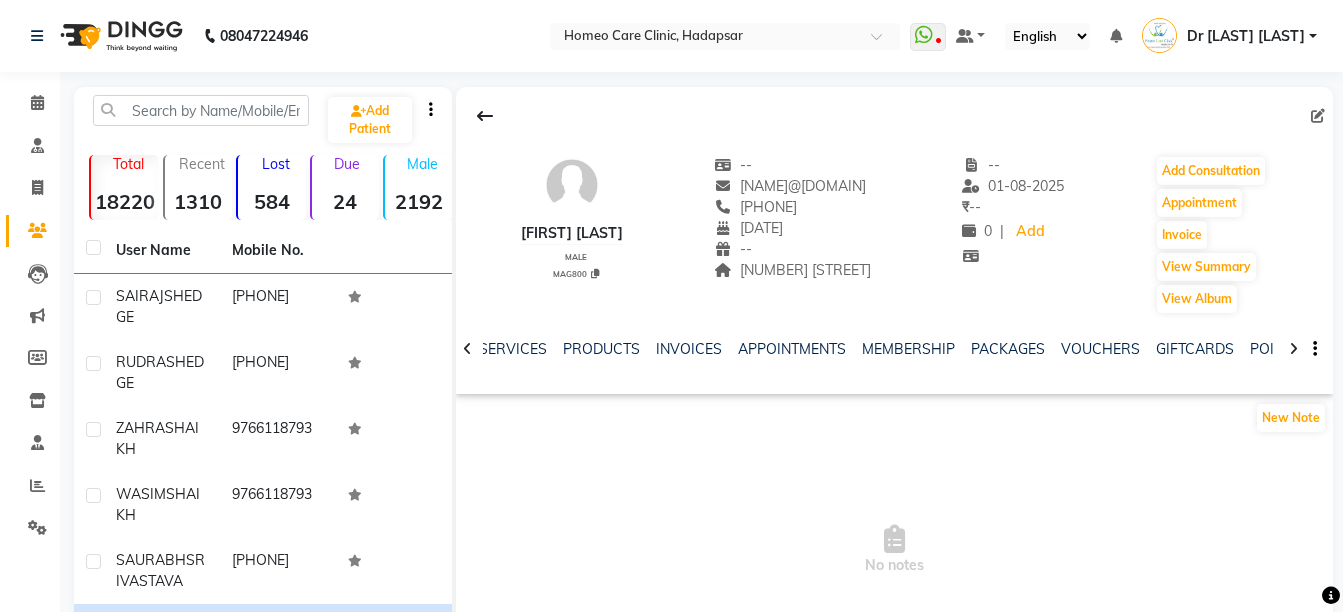 click 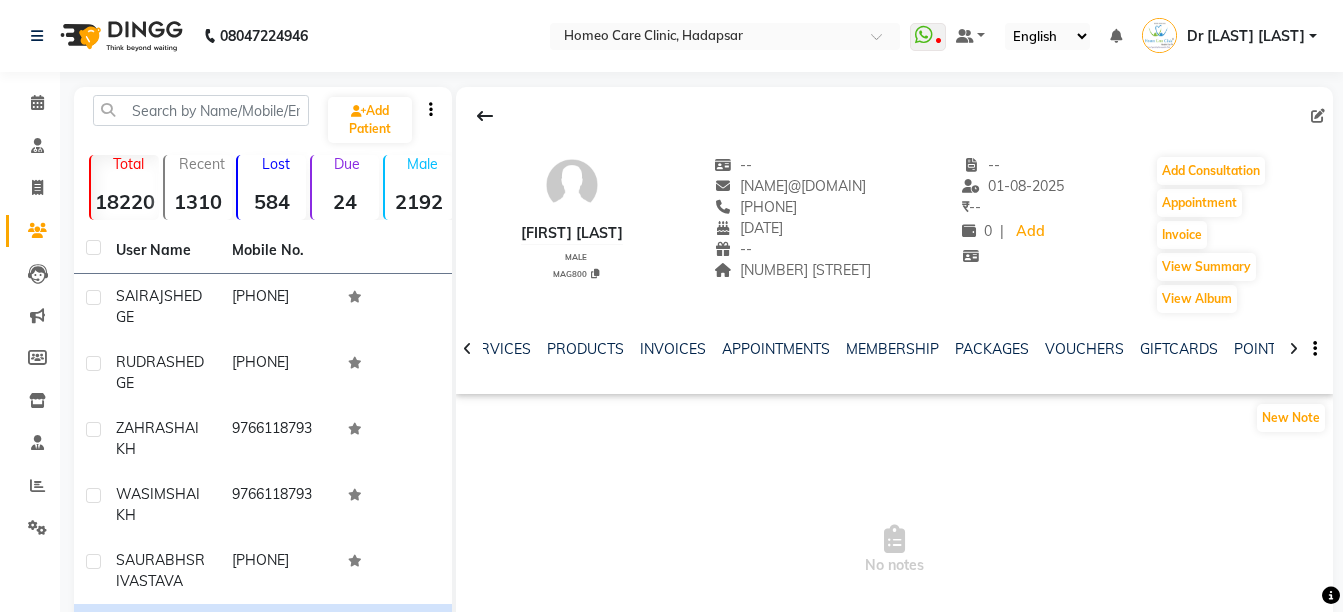 click 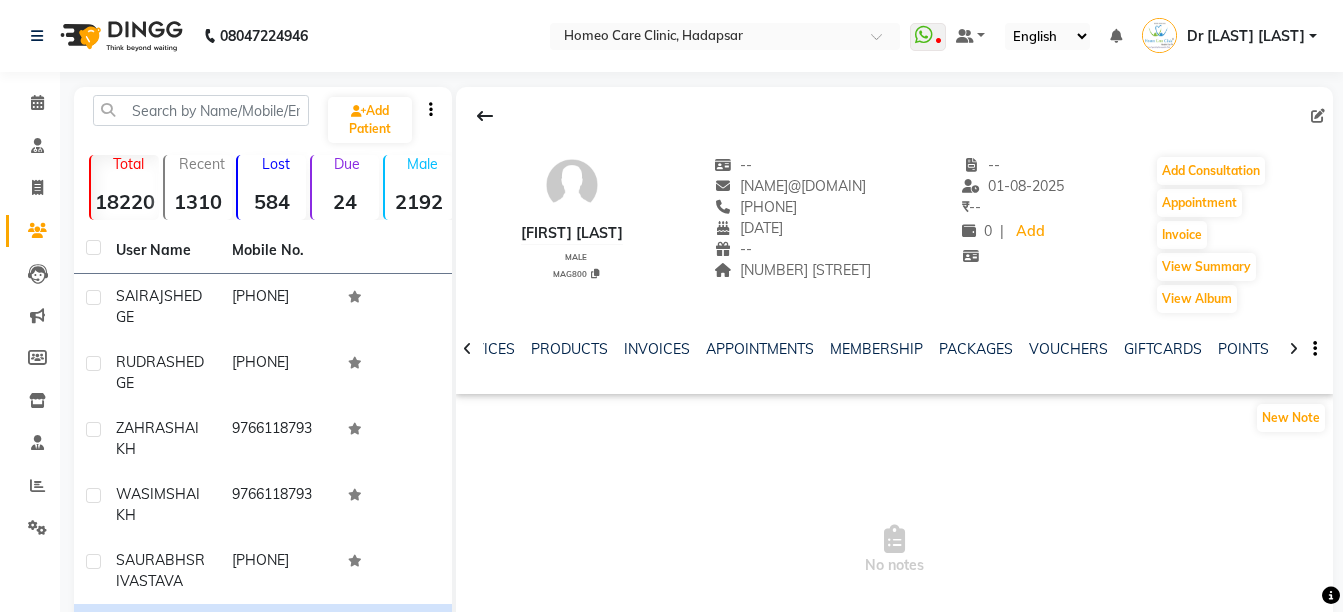 click 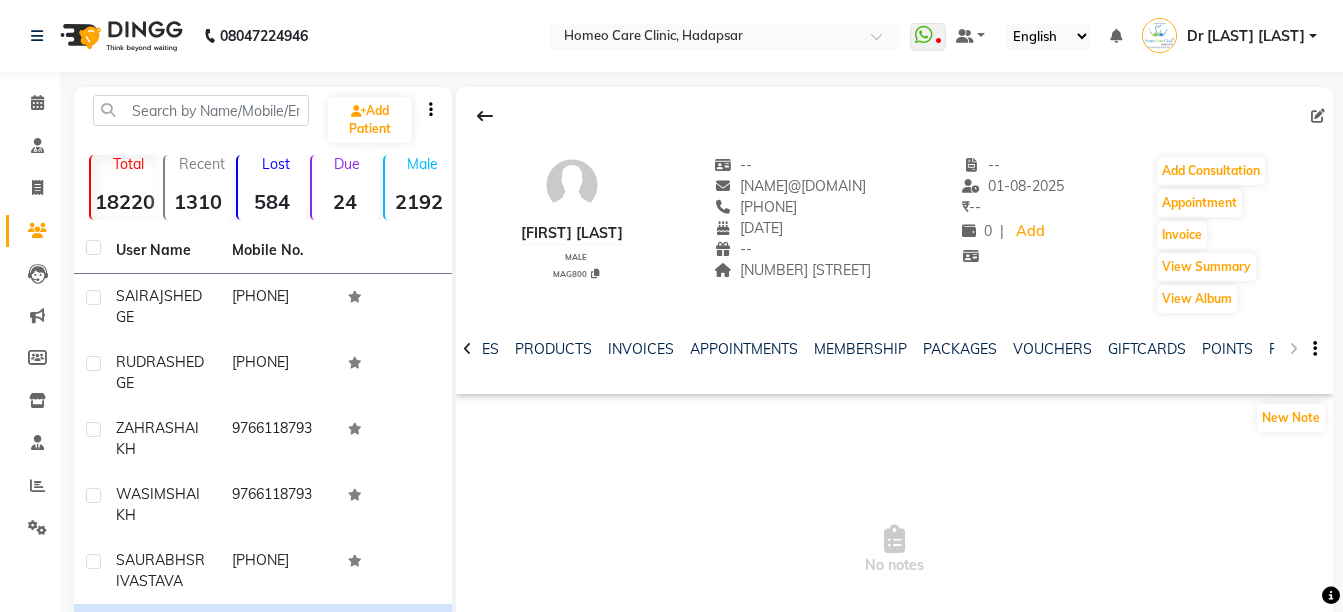 click on "NOTES FORMULA SERVICES PRODUCTS INVOICES APPOINTMENTS MEMBERSHIP PACKAGES VOUCHERS GIFTCARDS POINTS FORMS FAMILY CARDS WALLET" 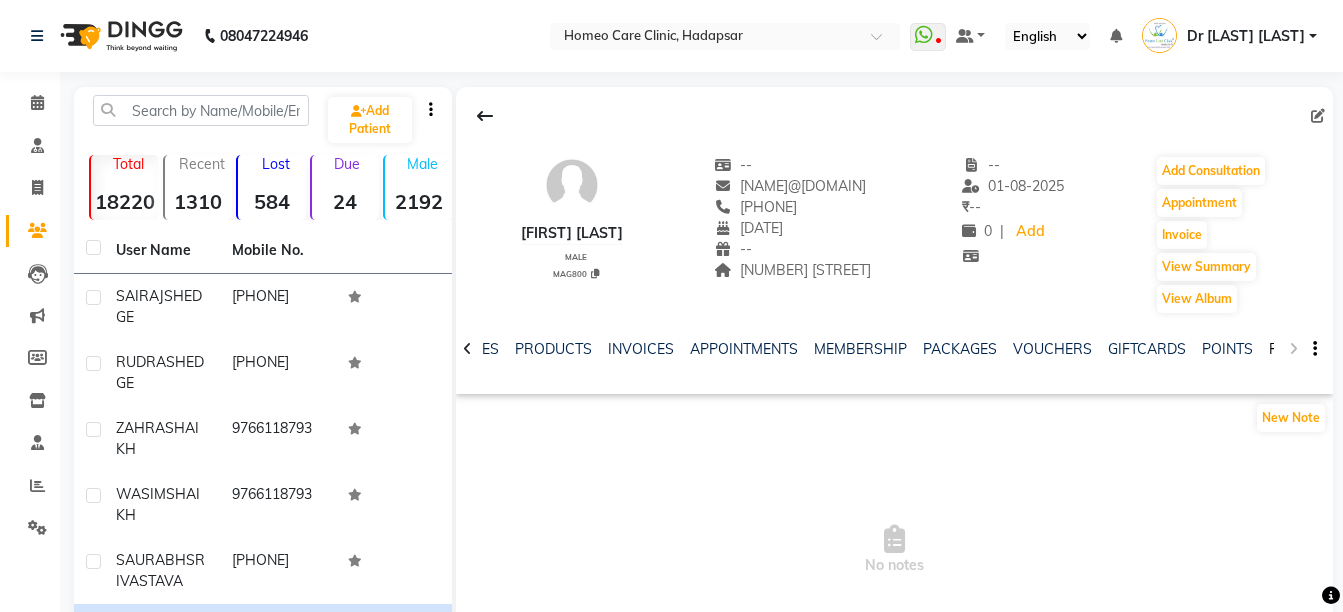 click on "FORMS" 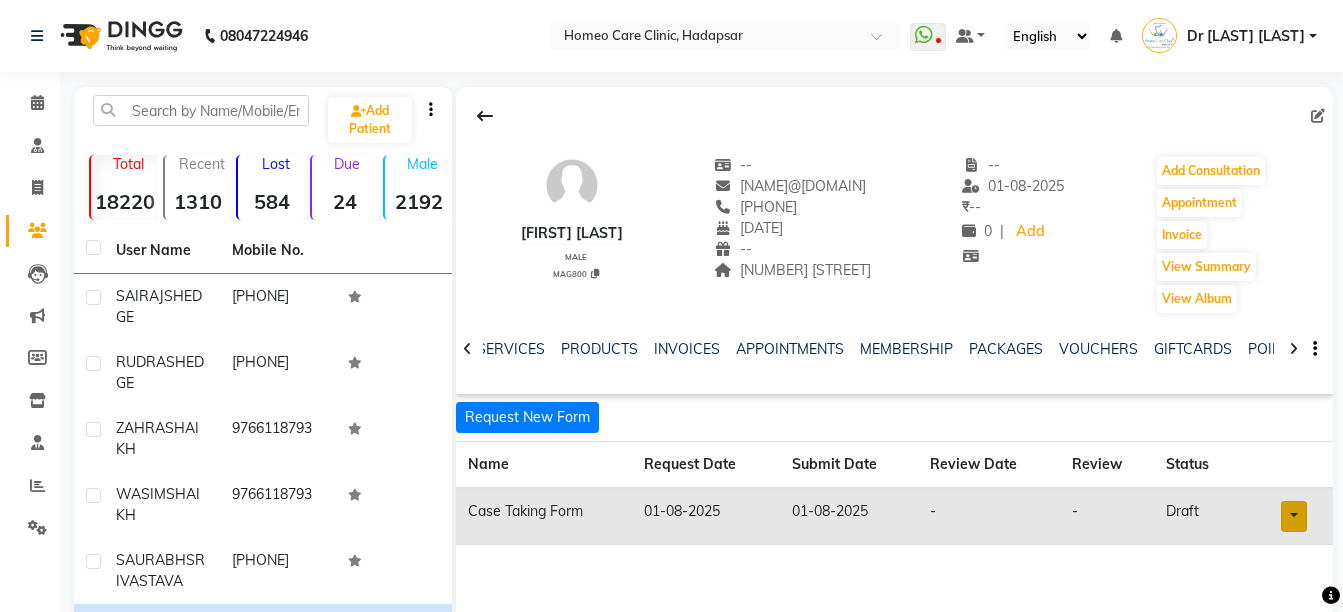 click at bounding box center [1294, 516] 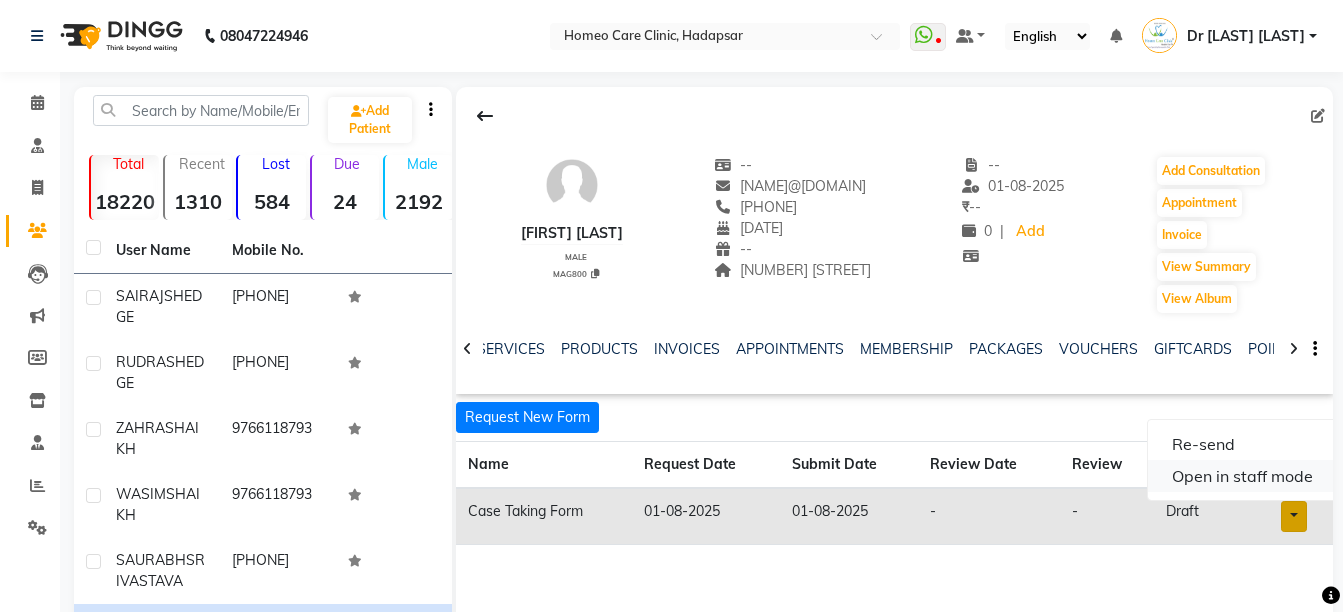 click on "Open in staff mode" 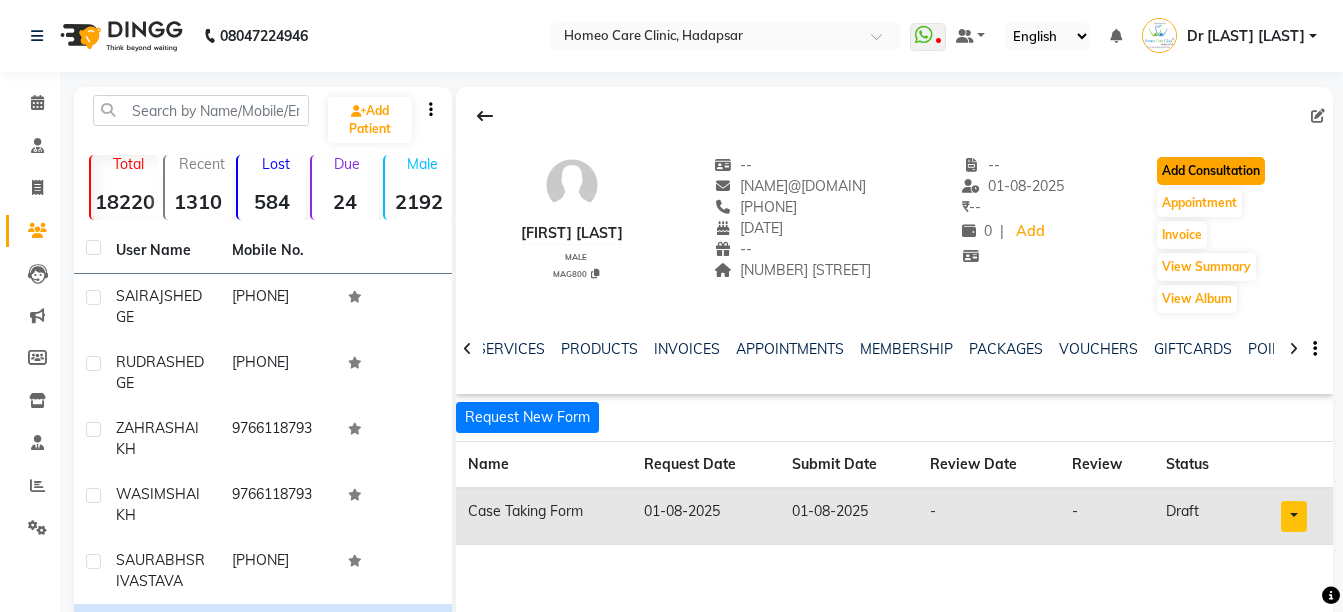 click on "Add Consultation" 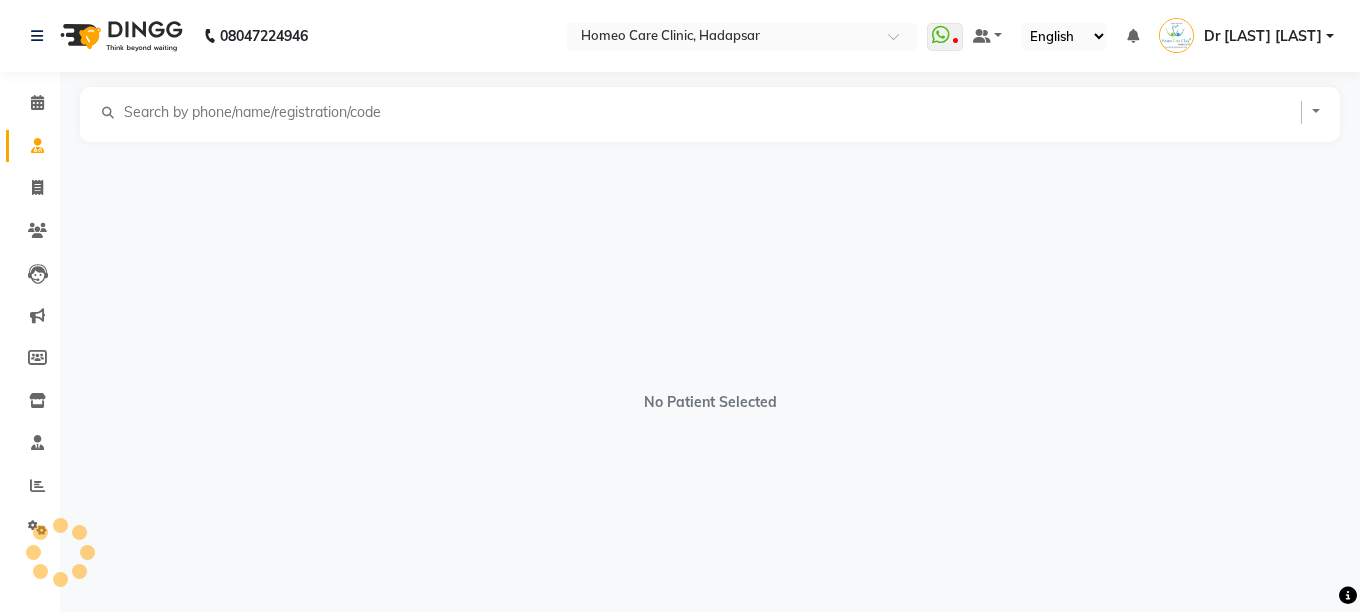 select on "male" 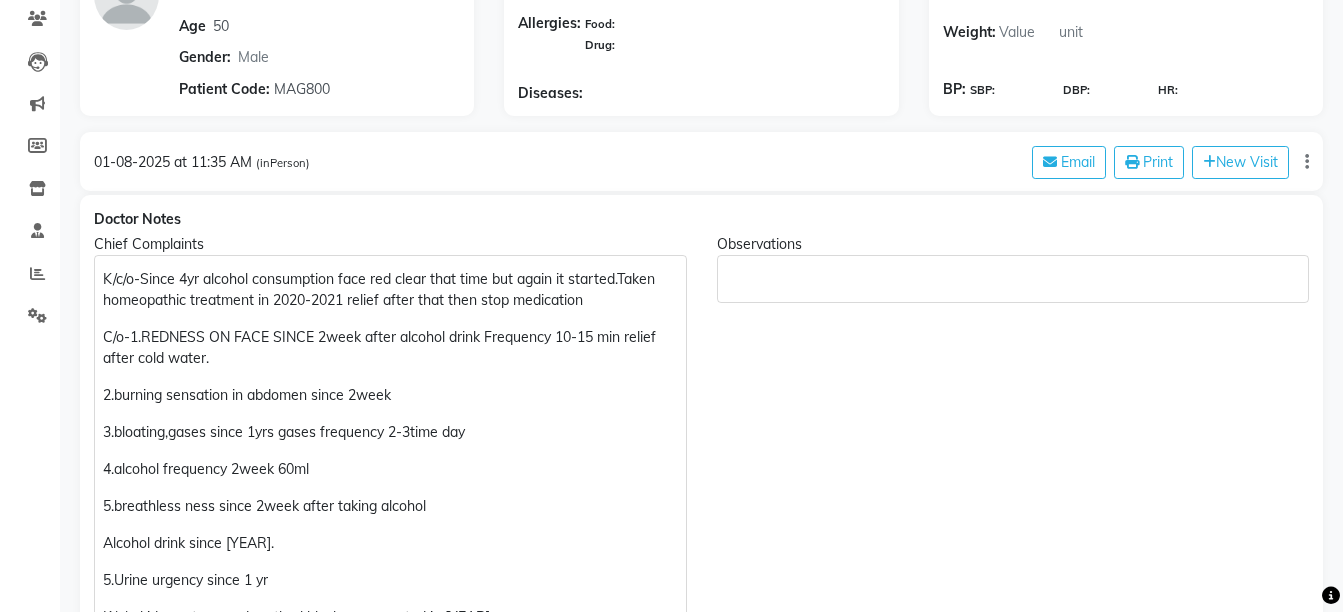 scroll, scrollTop: 352, scrollLeft: 0, axis: vertical 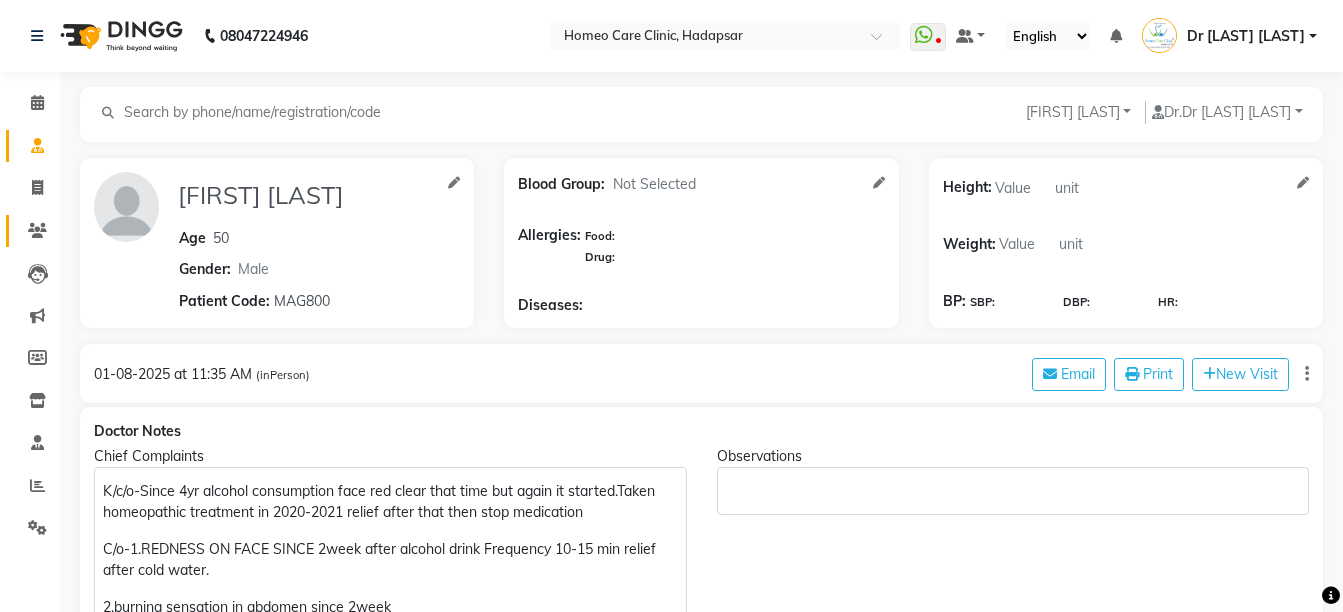 click on "Patients" 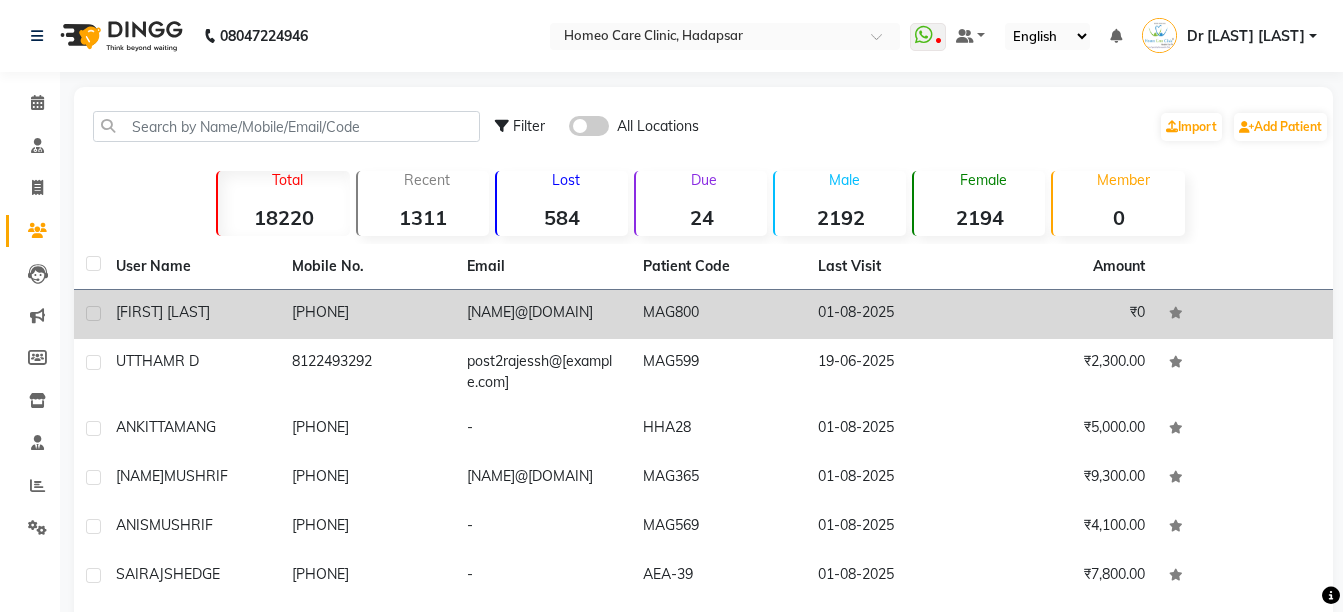 click on "₹0" 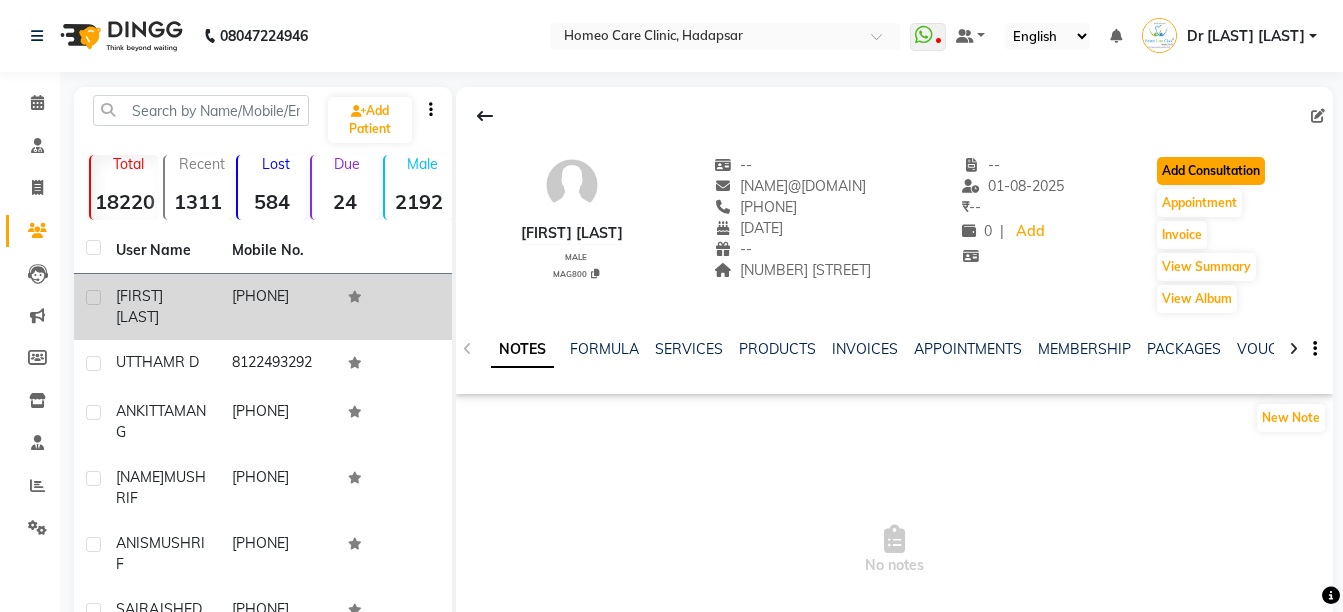 click on "Add Consultation" 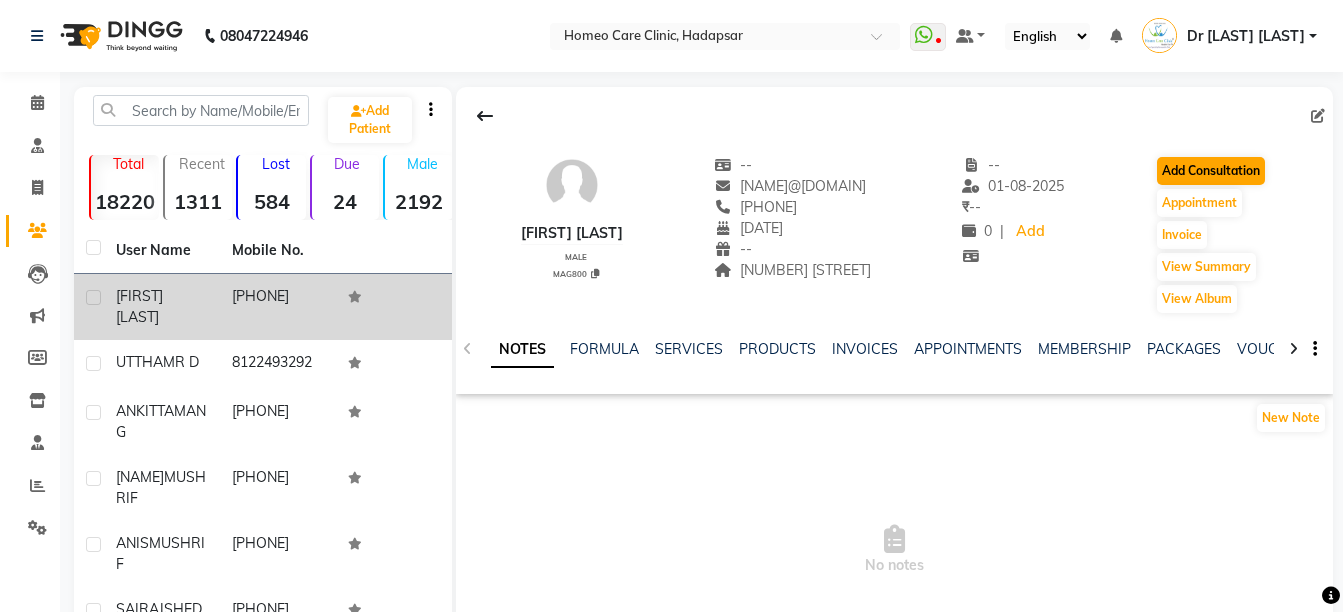 select on "male" 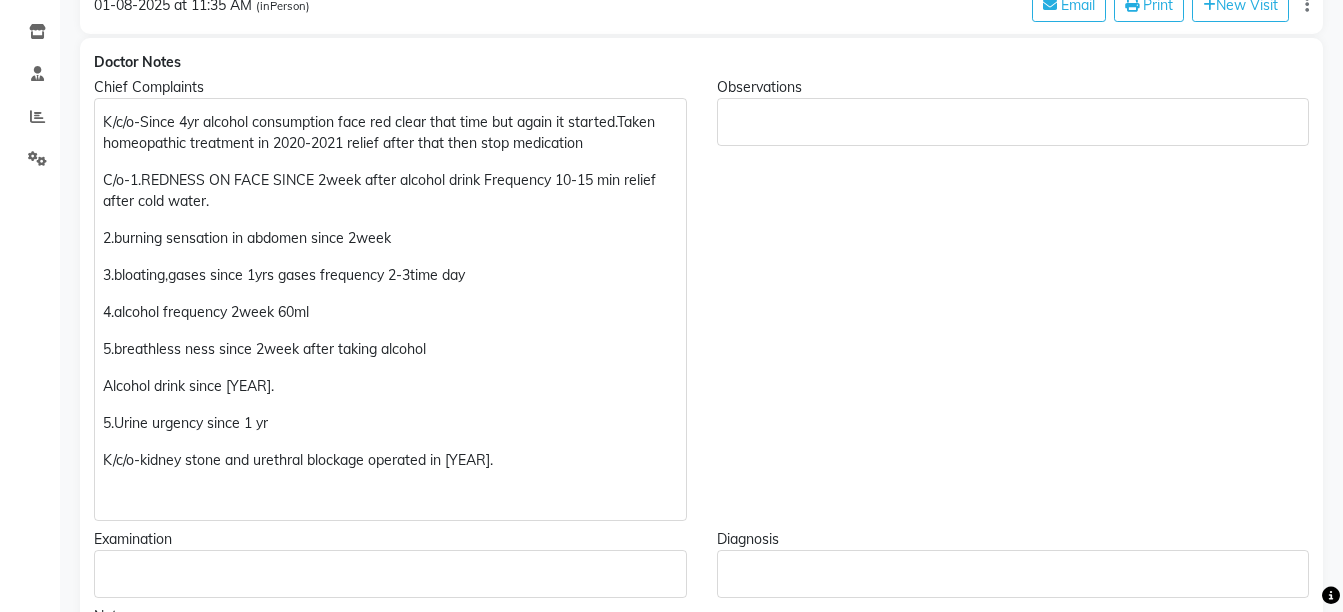 scroll, scrollTop: 376, scrollLeft: 0, axis: vertical 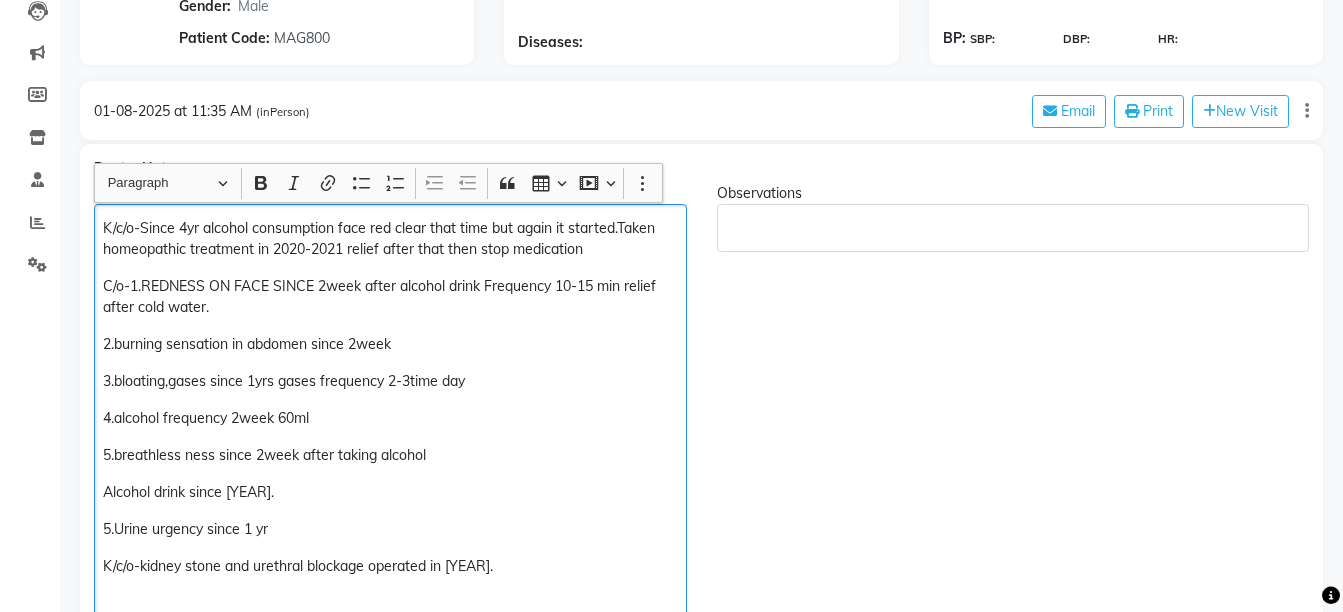 click on "K/c/o-Since 4yr alcohol consumption face red clear that time but again it started.Taken homeopathic treatment in 2020-2021 relief after that then stop medication C/o-1.REDNESS ON FACE SINCE 2week after alcohol drink Frequency 10-15 min relief after cold water. 2.burning sensation in abdomen since 2week 3.bloating,gases since 1yrs gases frequency 2-3time day 4.alcohol frequency 2week 60ml 5.breathless ness since 2week after taking alcohol Alcohol drink since 2003. 5.Urine urgency since 1 yr K/c/o-kidney stone and urethral blockage operated in 2023." 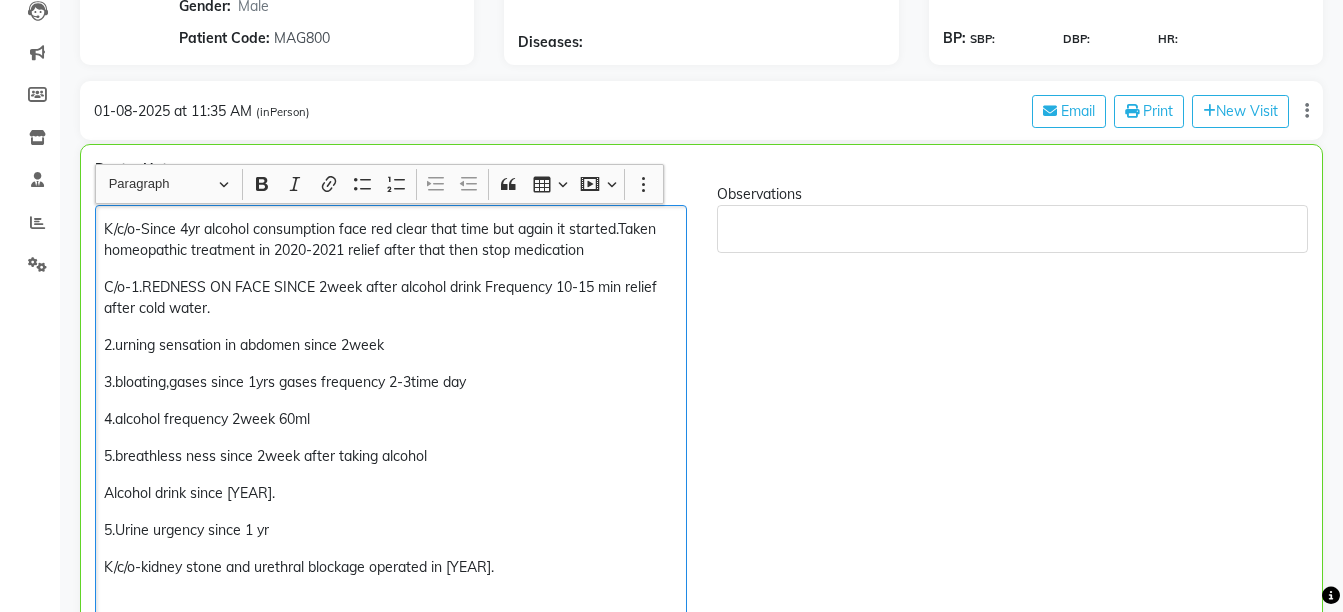 scroll, scrollTop: 264, scrollLeft: 0, axis: vertical 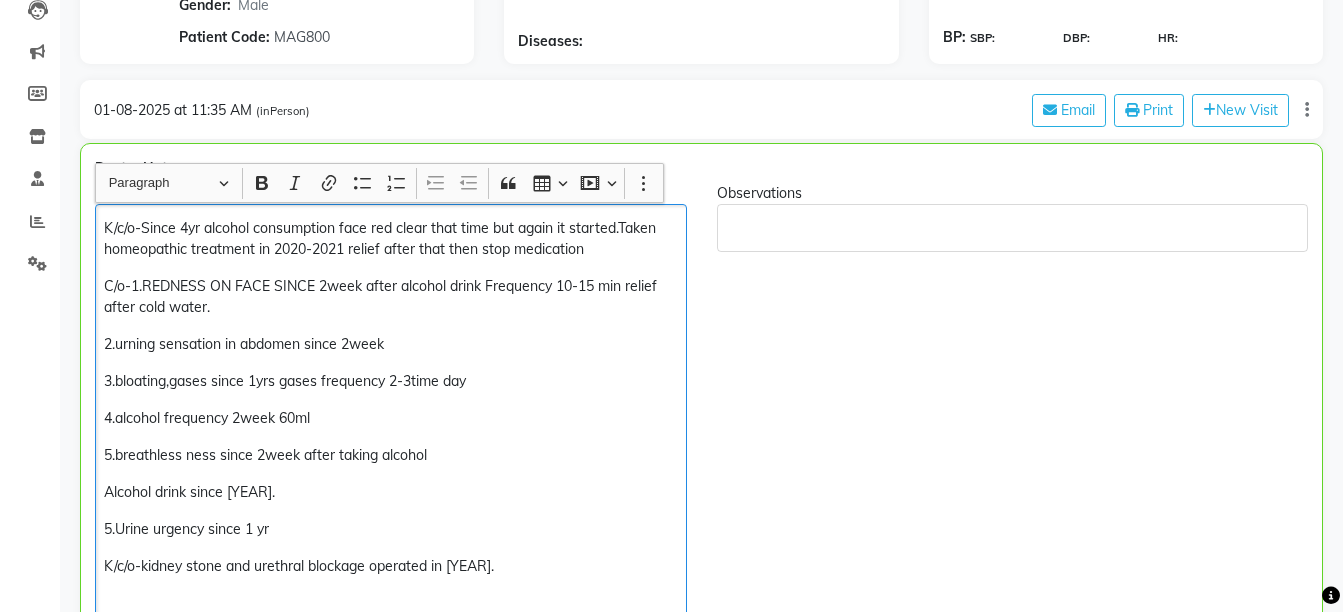 type 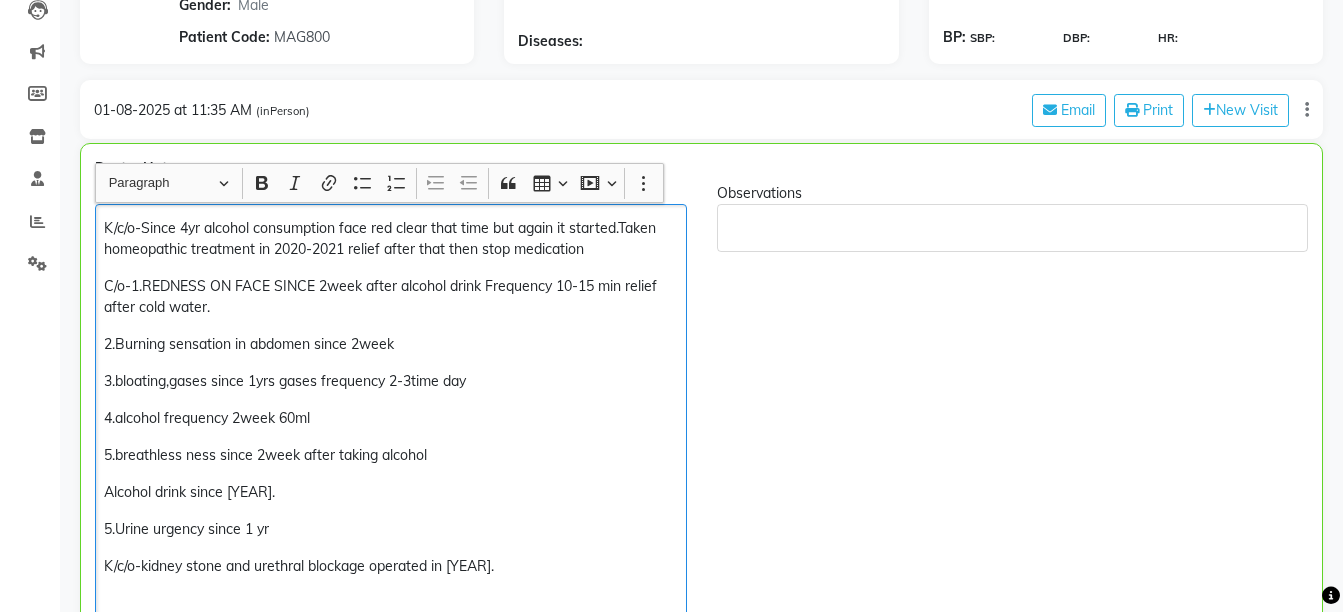 click on "3.bloating,gases since 1yrs gases frequency 2-3time day" 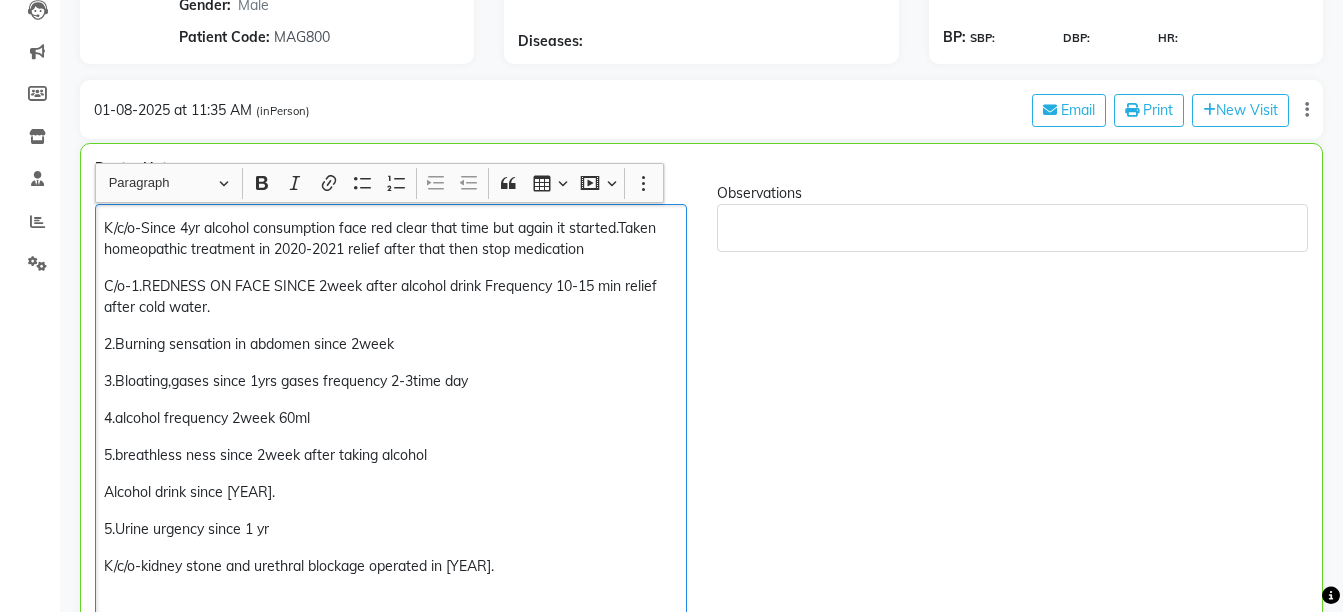 click on "3.Bloating,gases since 1yrs gases frequency 2-3time day" 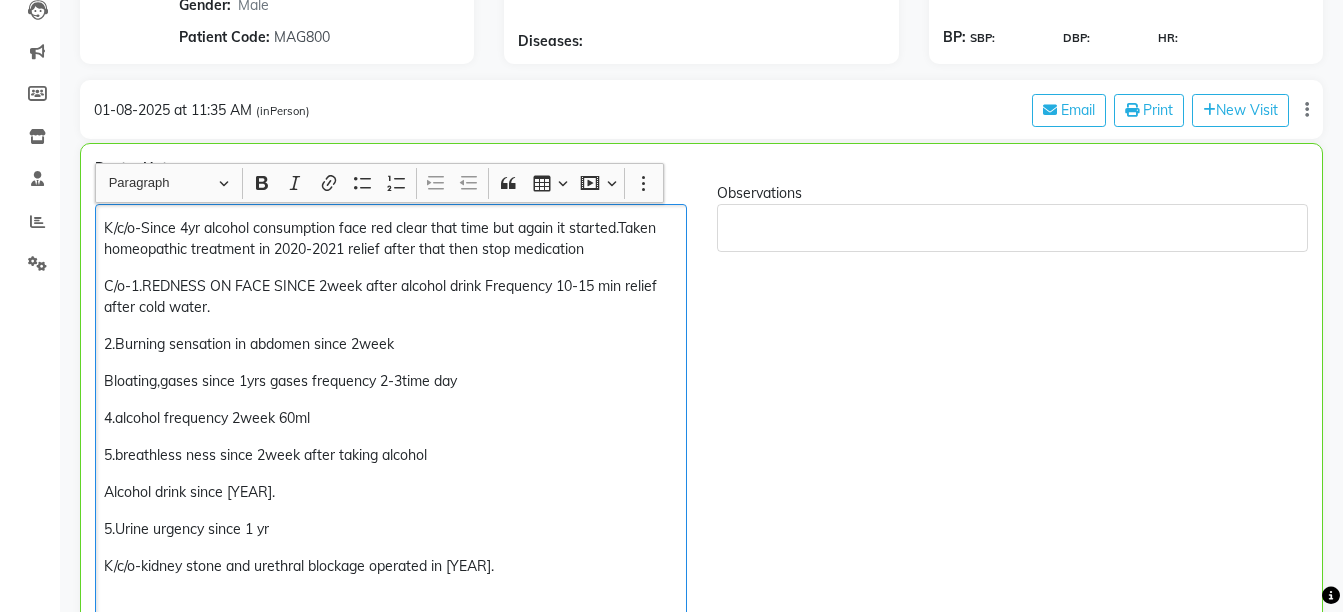 click on "4.alcohol frequency 2week 60ml" 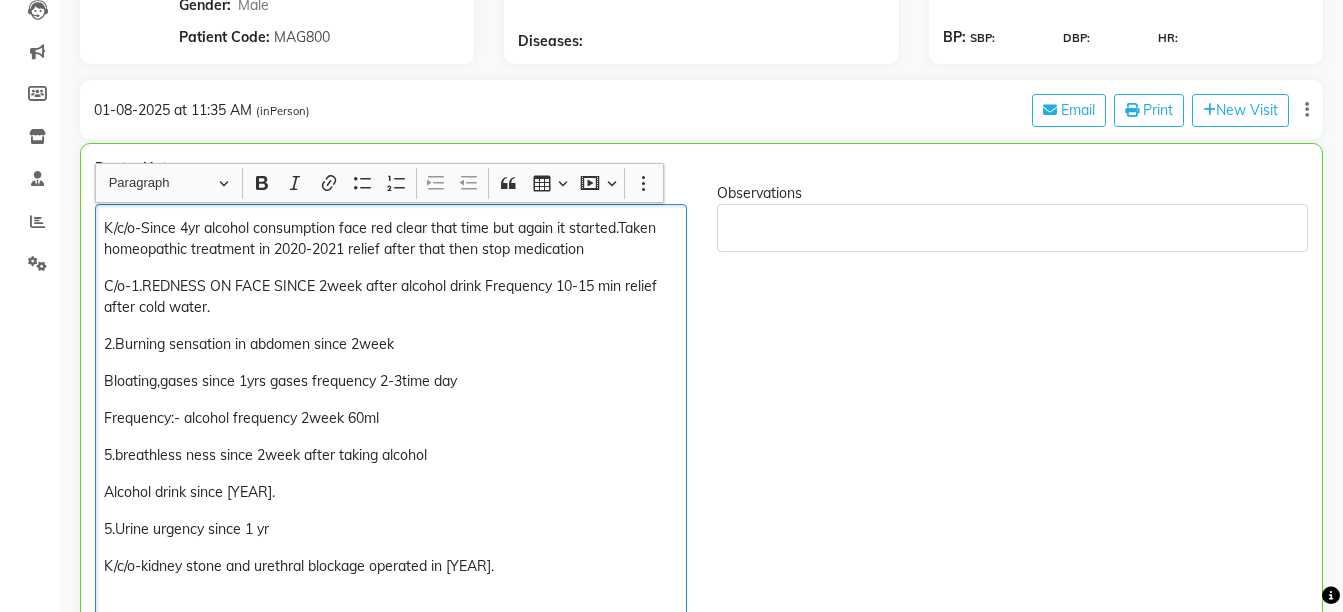 click on "Frequency:- alcohol frequency 2week 60ml" 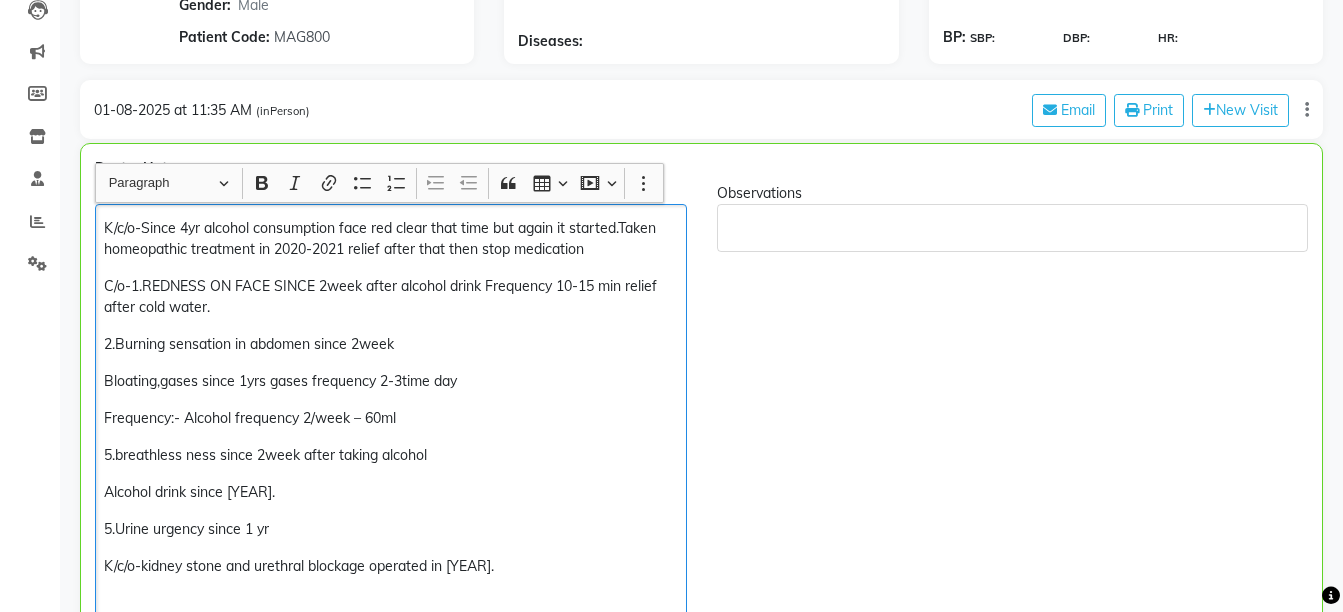click on "5.breathless ness since 2week after taking alcohol" 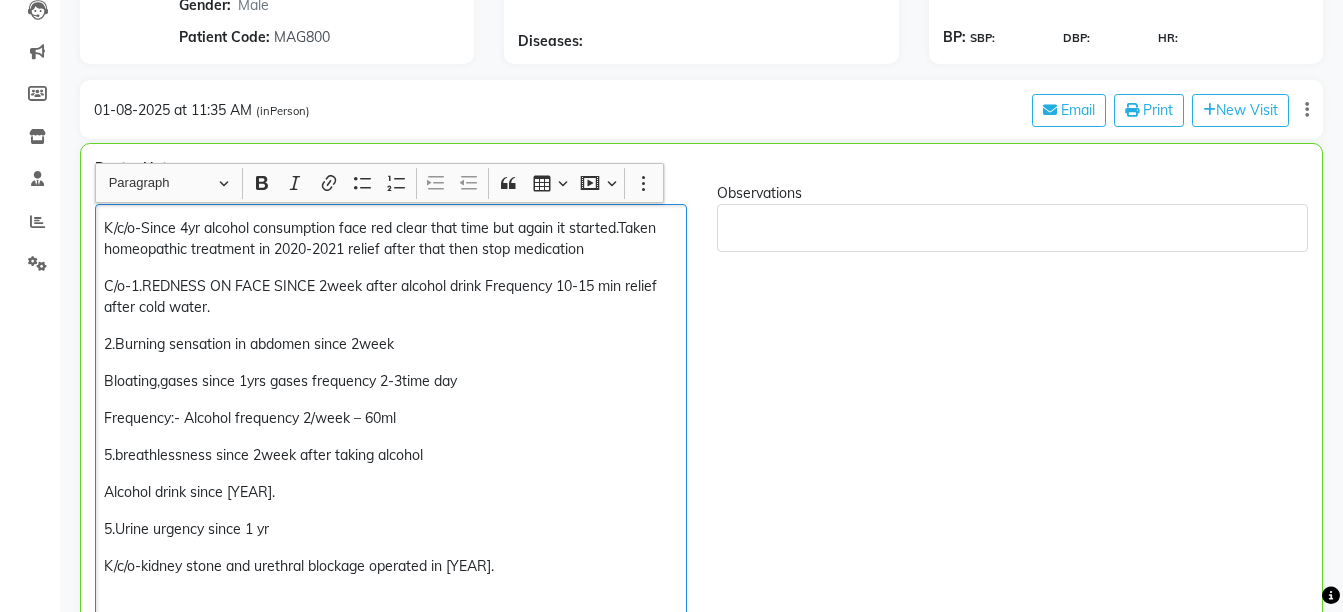 click on "5.breathlessness since 2week after taking alcohol" 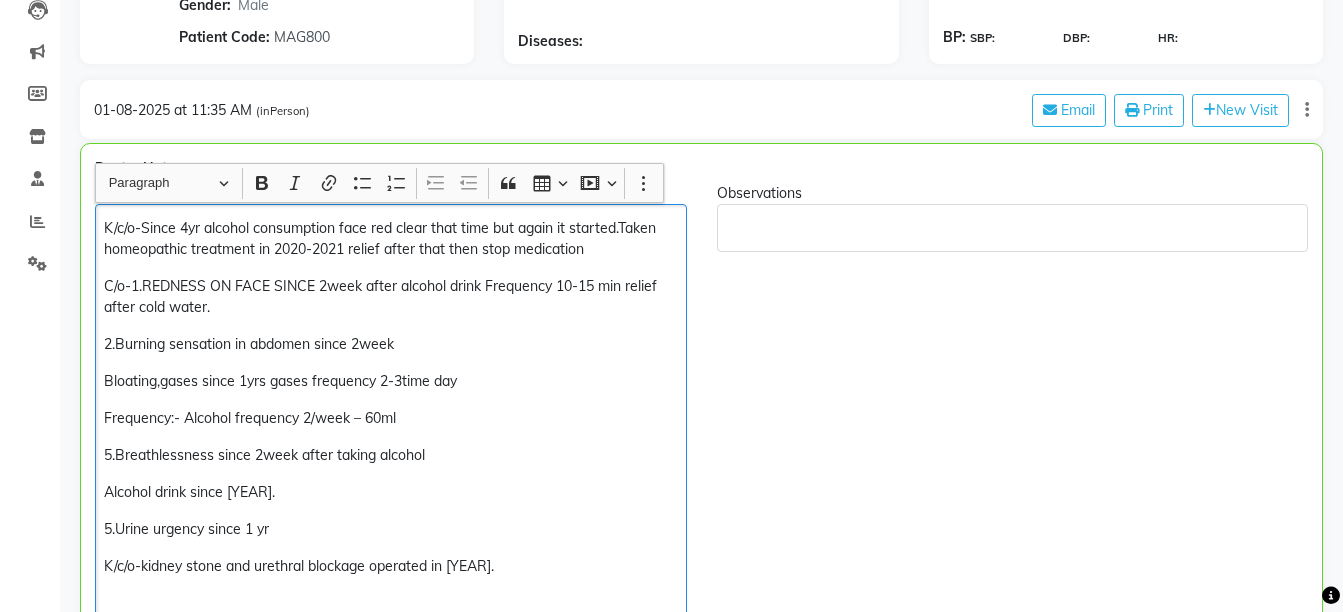 click on "Alcohol drink since [YEAR]." 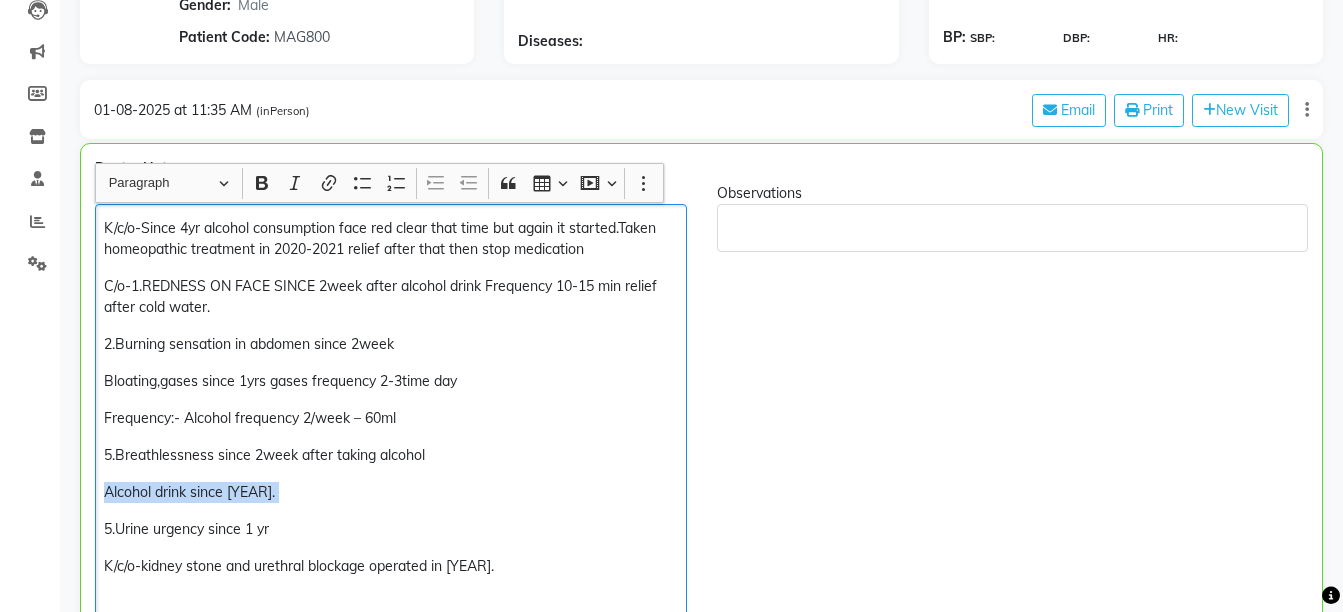 copy on "Alcohol drink since [YEAR]." 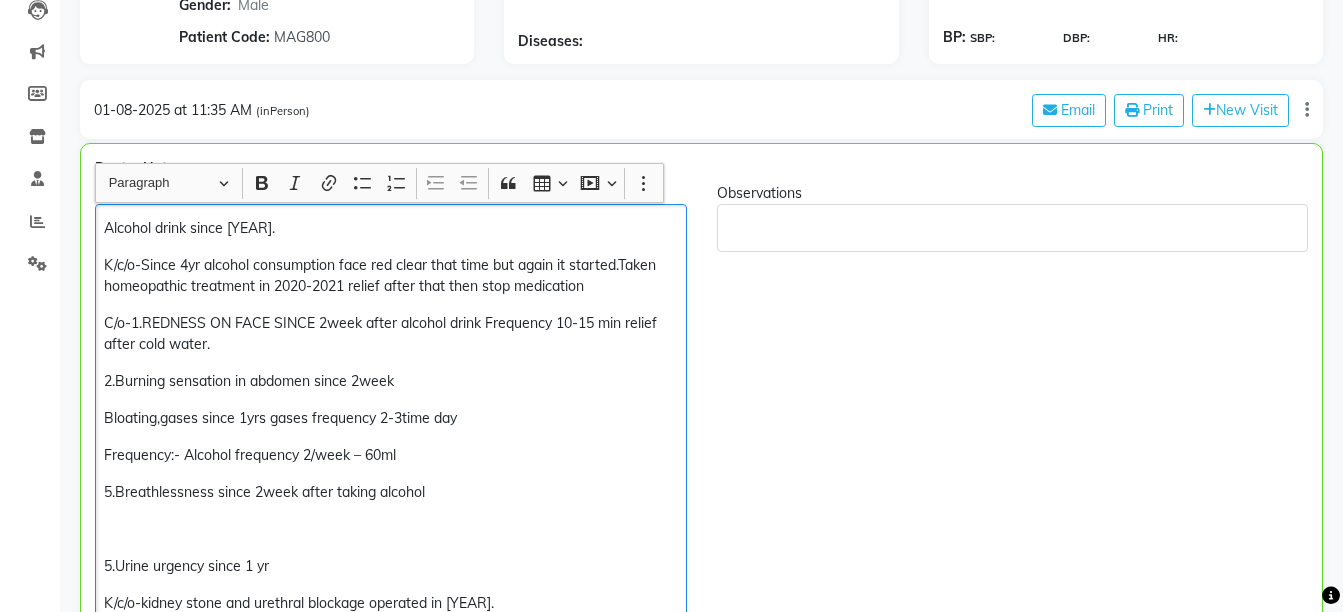 click on "Alcohol drink since 2003. K/c/o-Since 4yr alcohol consumption face red clear that time but again it started.Taken homeopathic treatment in 2020-2021 relief after that then stop medication C/o-1.REDNESS ON FACE SINCE 2week after alcohol drink Frequency 10-15 min relief after cold water. 2.Burning sensation in abdomen since 2week Bloating,gases since 1yrs gases frequency 2-3time day Frequency:- Alcohol frequency 2/week – 60ml  5.Breathlessness since 2week after taking alcohol  5.Urine urgency since 1 yr K/c/o-kidney stone and urethral blockage operated in 2023." 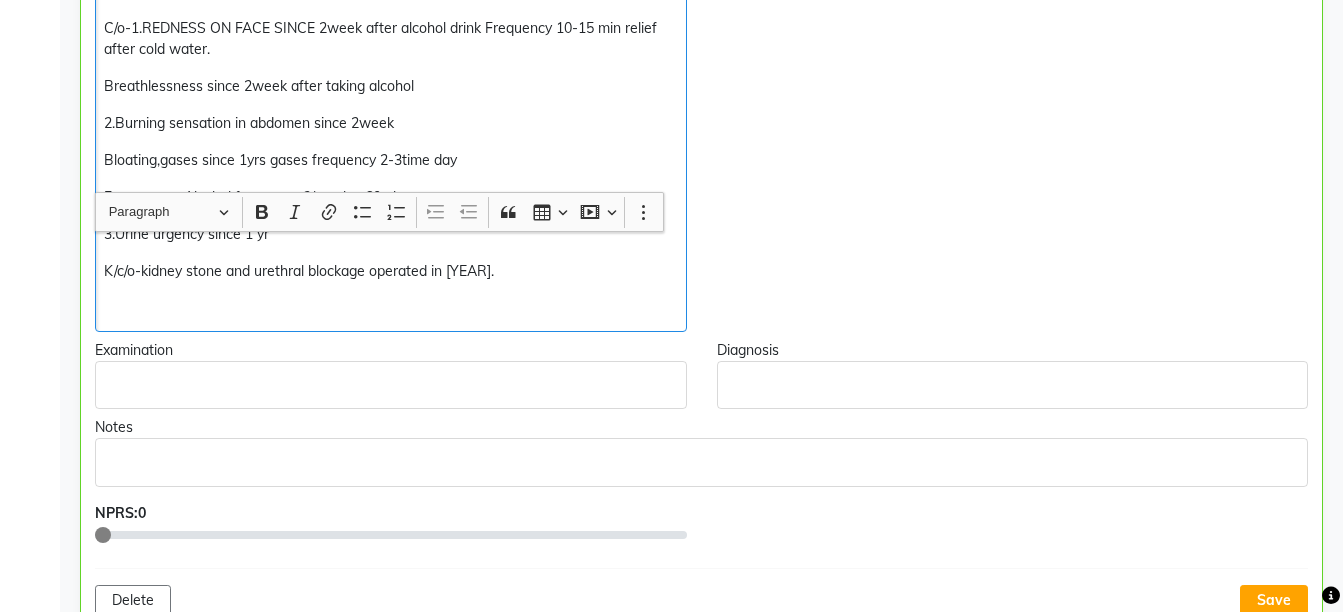 scroll, scrollTop: 789, scrollLeft: 0, axis: vertical 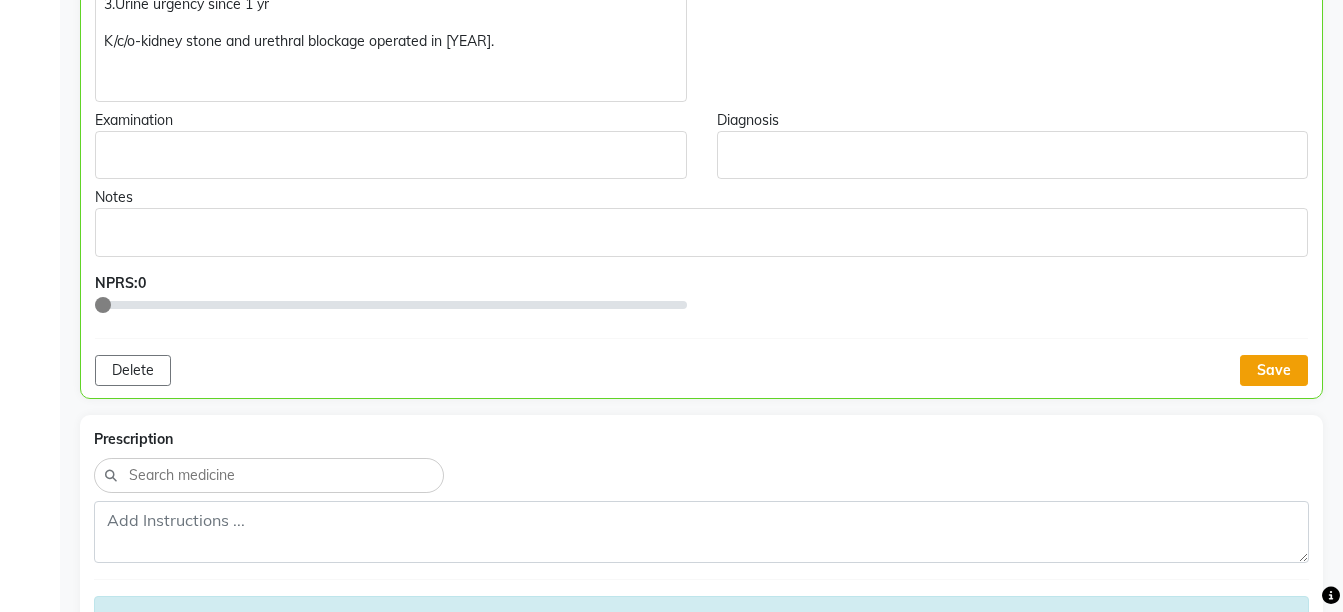 click on "Save" 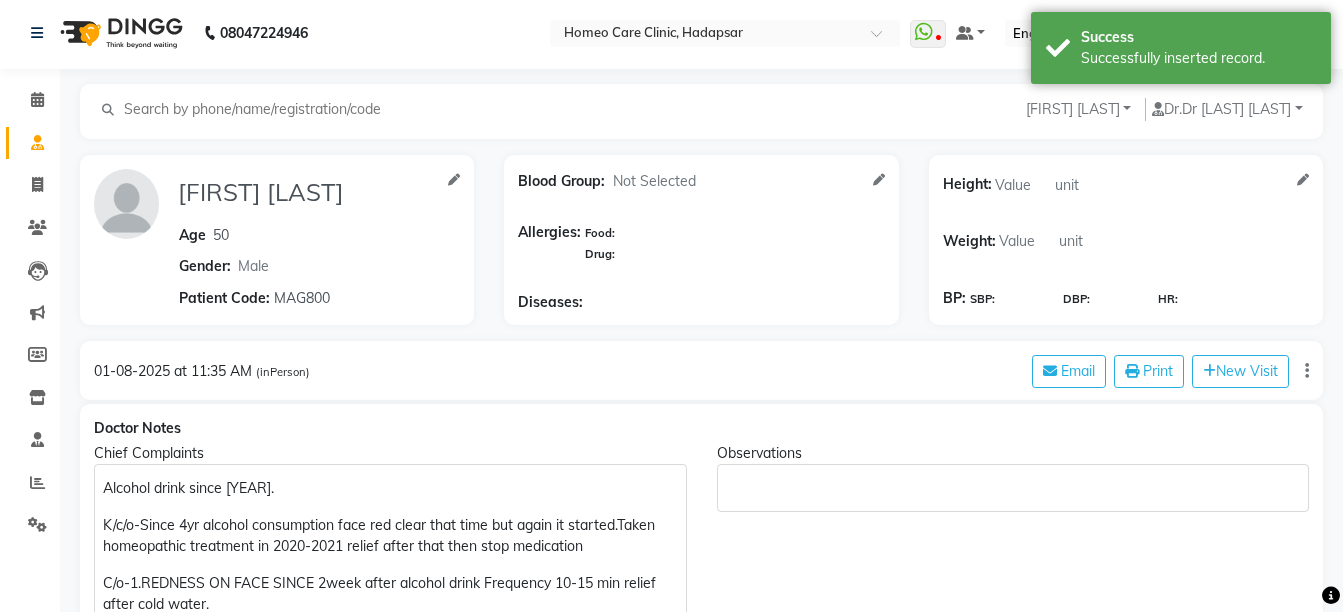 scroll, scrollTop: 0, scrollLeft: 0, axis: both 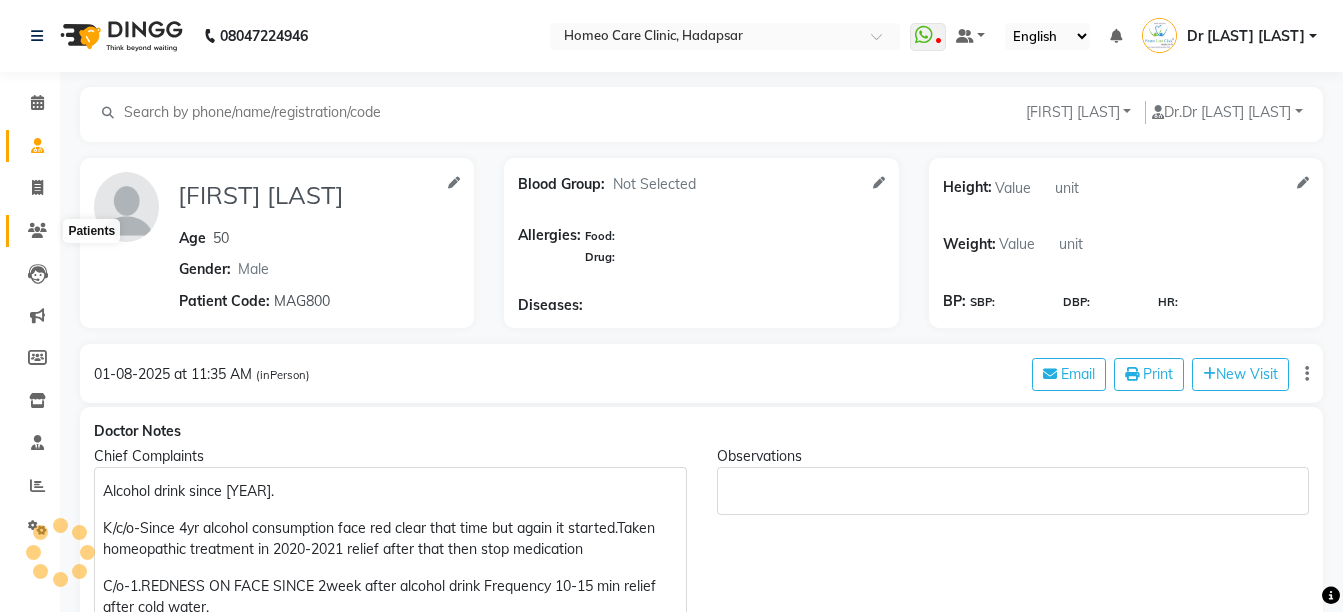 click 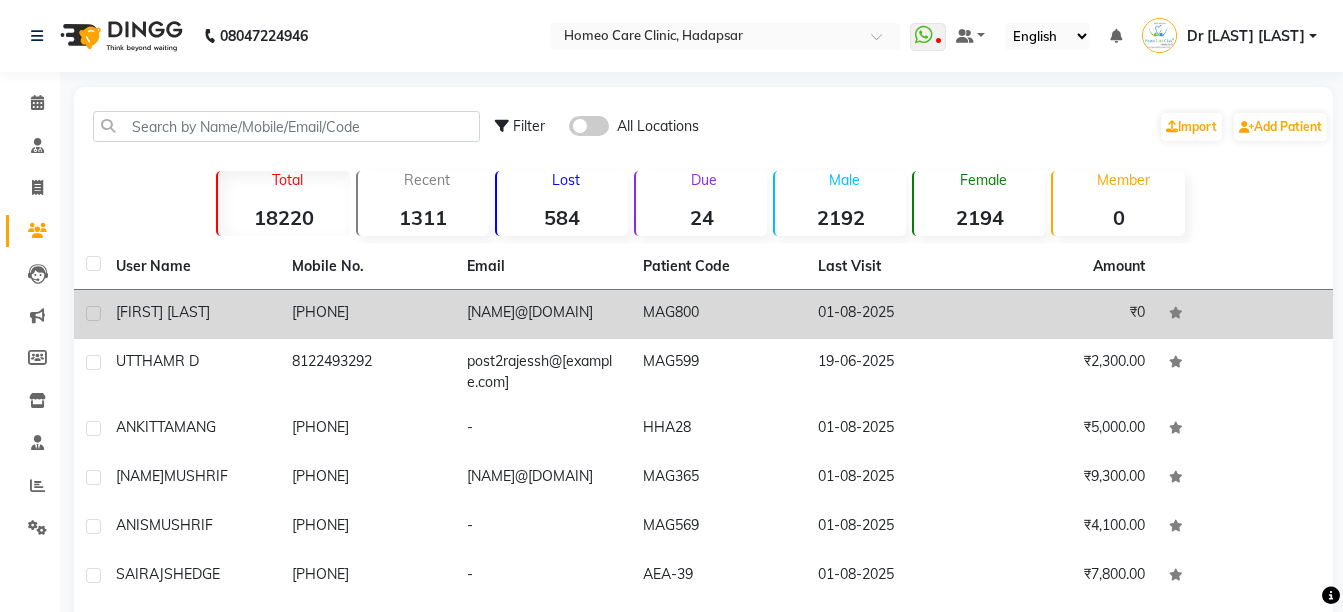 click on "[PHONE]" 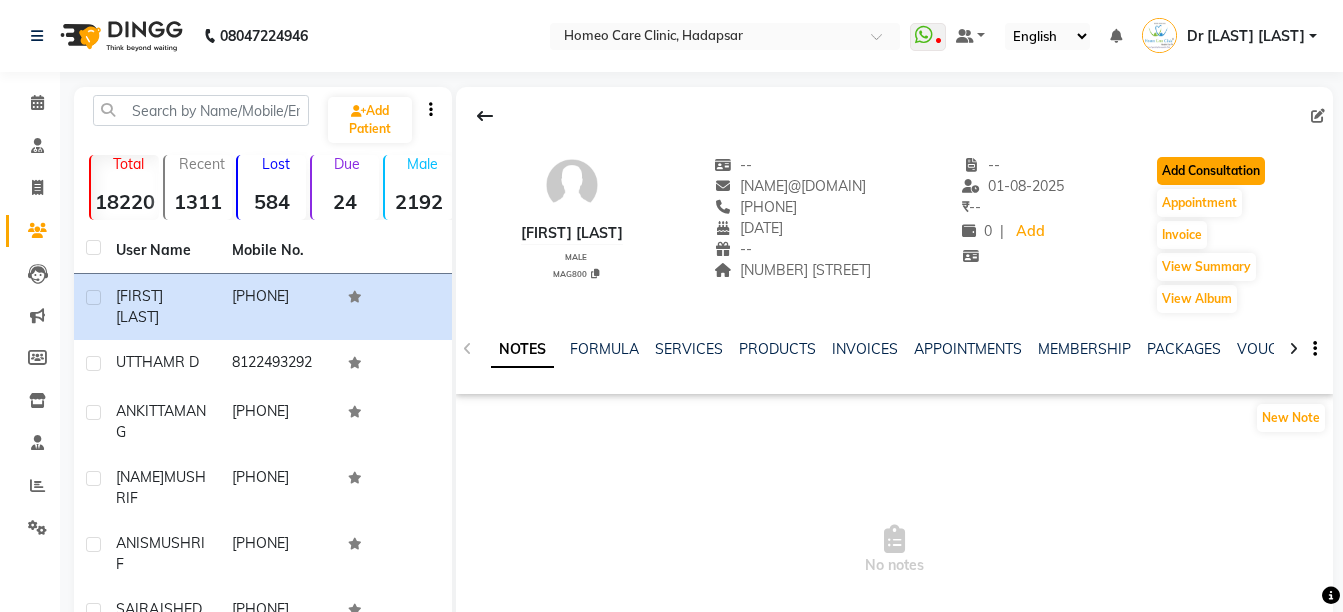 click on "Add Consultation" 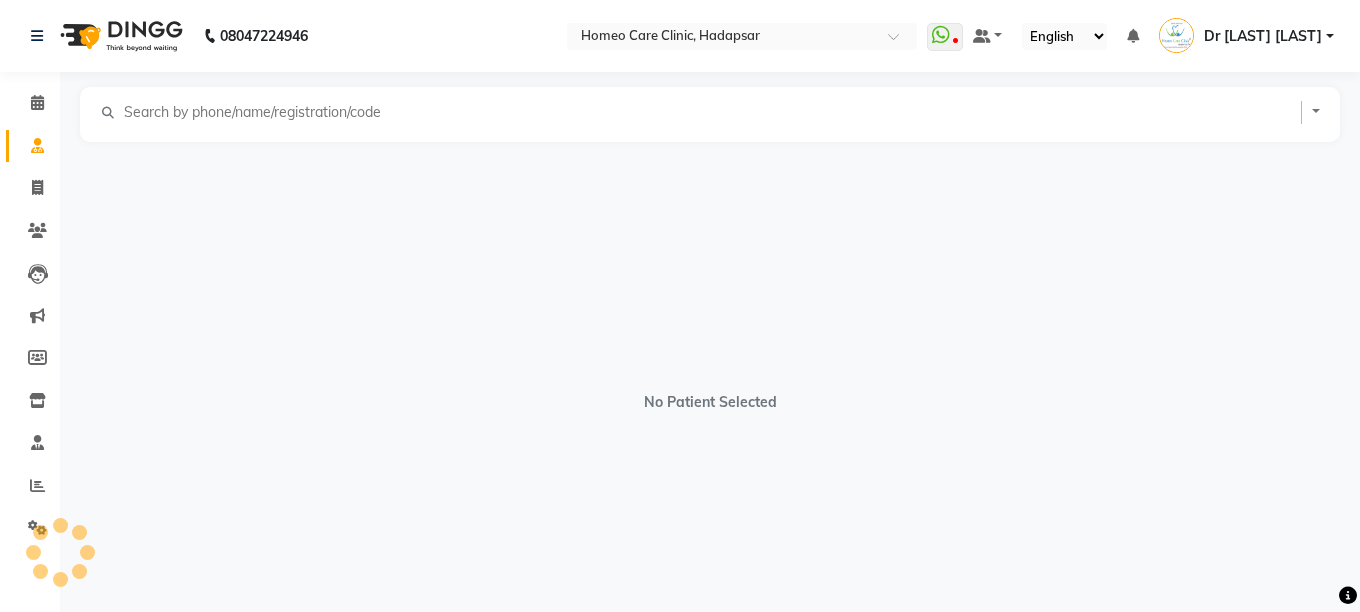 select on "male" 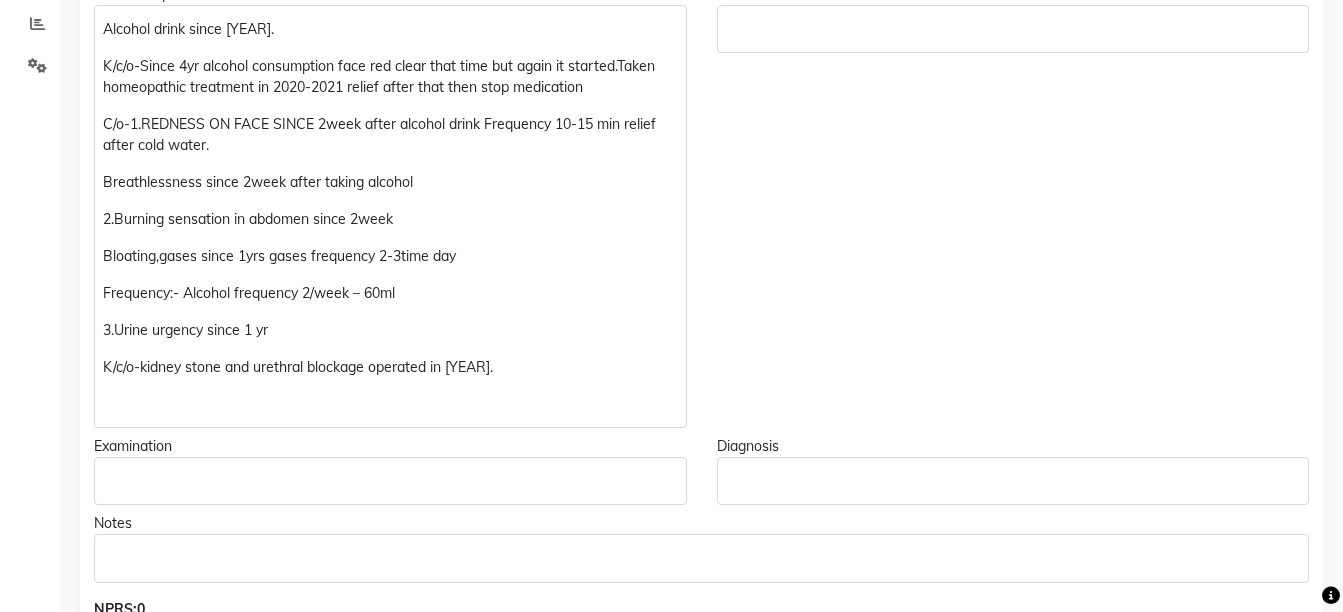 scroll, scrollTop: 465, scrollLeft: 0, axis: vertical 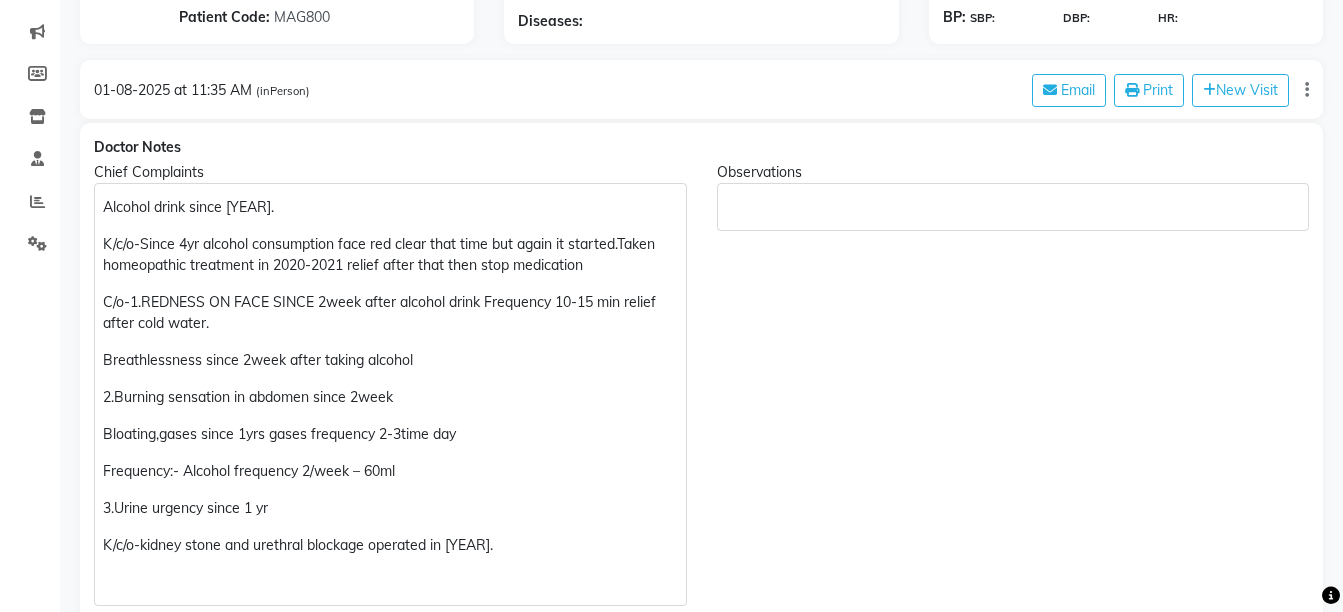 click on "Alcohol drink since [YEAR]. K/c/o-Since [YEAR]yr alcohol consumption face red clear that time but again it started.Taken homeopathic treatment in [YEAR]-[YEAR] relief after that then stop medication C/o-1.REDNESS ON FACE SINCE 2week after alcohol drink Frequency 10-15 min relief after cold water. Breathlessness since 2week after taking alcohol  2.Burning sensation in abdomen since 2week Bloating,gases since 1yrs gases frequency 2-3time day Frequency:- Alcohol frequency 2/week – 60ml  3.Urine urgency since 1 yr K/c/o-kidney stone and urethral blockage operated in [YEAR]." 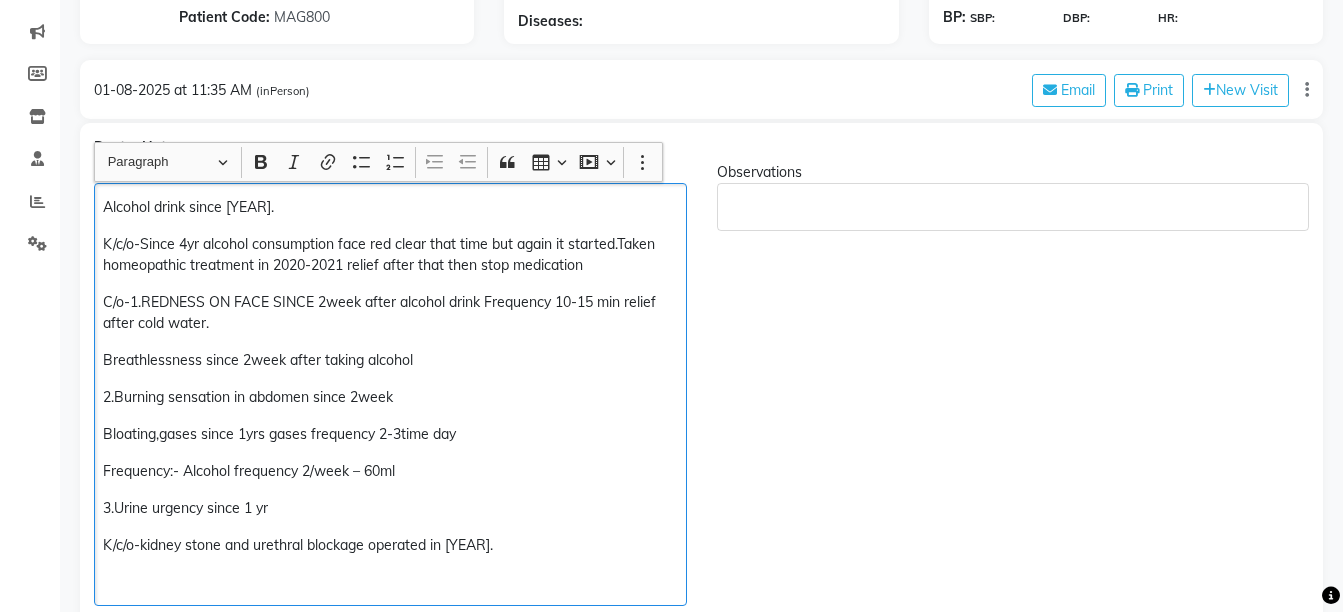 type 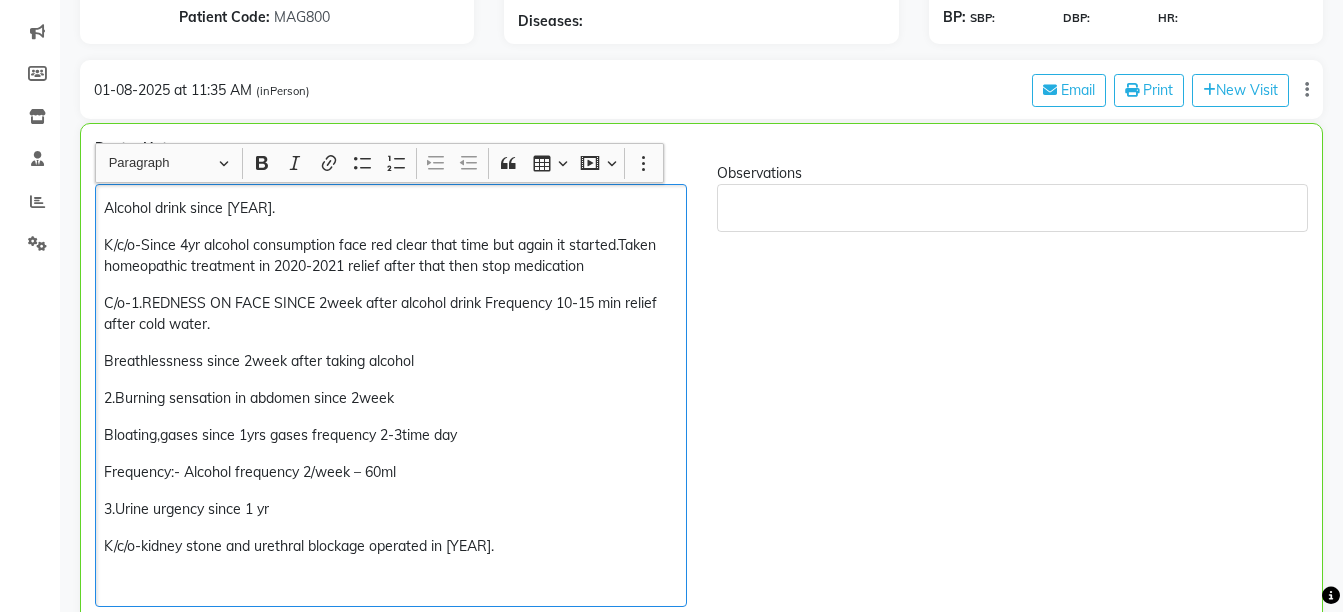 scroll, scrollTop: 285, scrollLeft: 0, axis: vertical 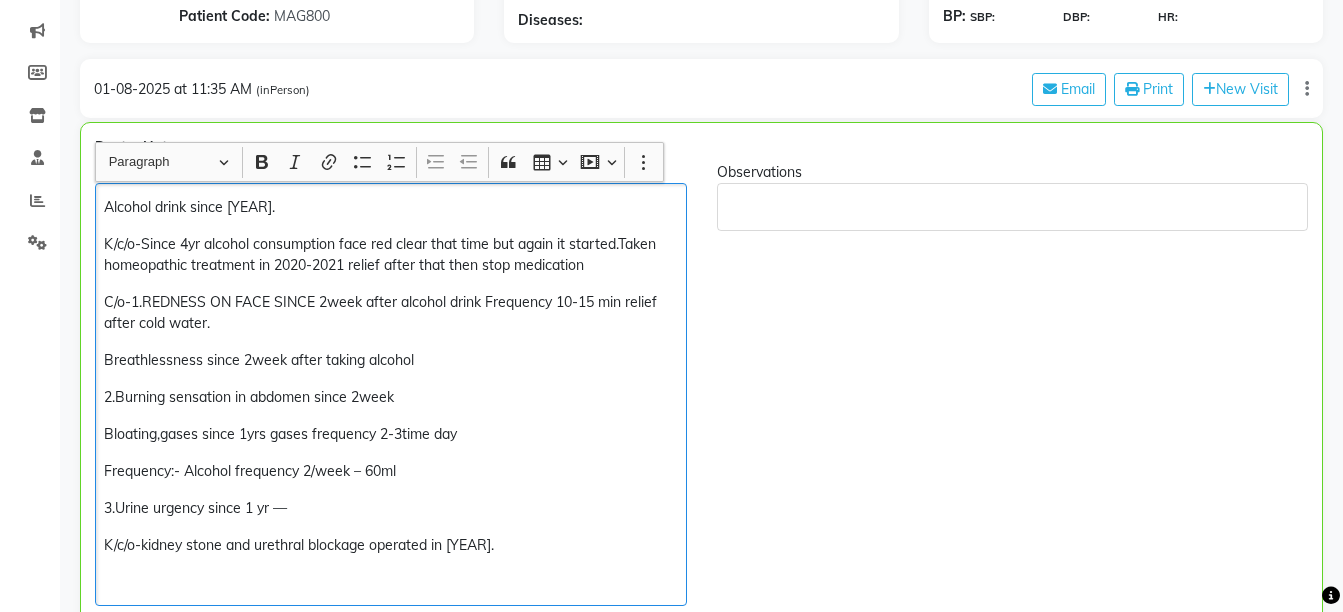 click on "K/c/o-Since 4yr alcohol consumption face red clear that time but again it started.Taken homeopathic treatment in 2020-2021 relief after that then stop medication" 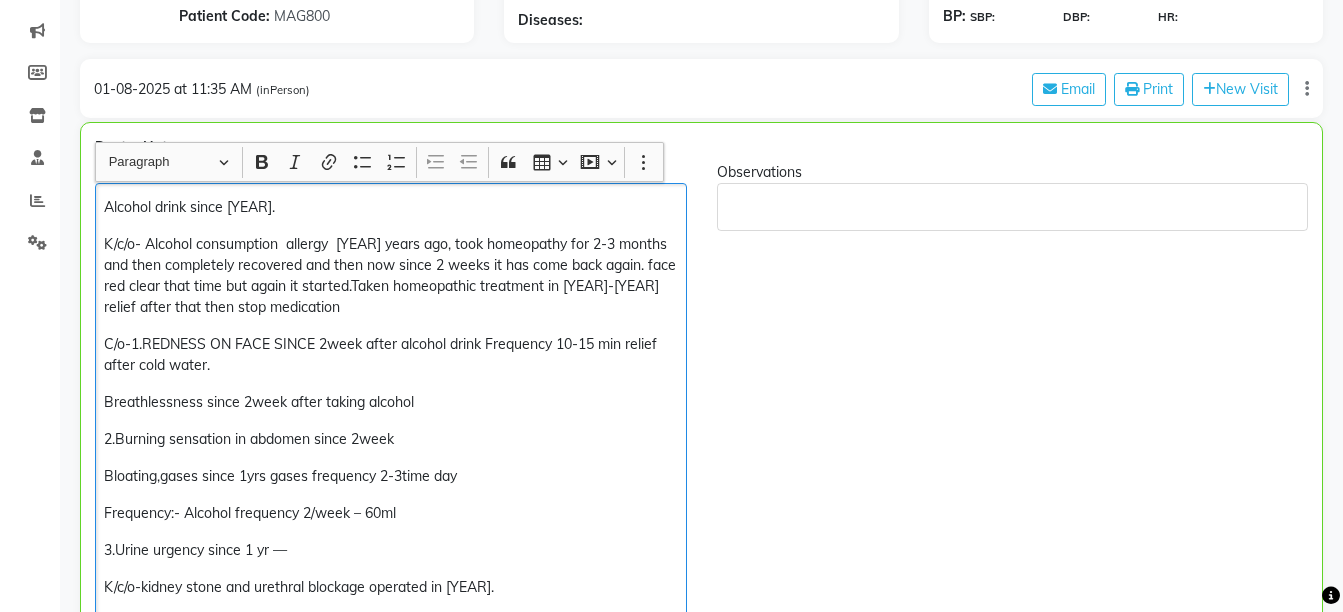click on "K/c/o- Alcohol consumption  allergy  [YEAR] years ago, took homeopathy for 2-3 months and then completely recovered and then now since 2 weeks it has come back again. face red clear that time but again it started.Taken homeopathic treatment in [YEAR]-[YEAR] relief after that then stop medication" 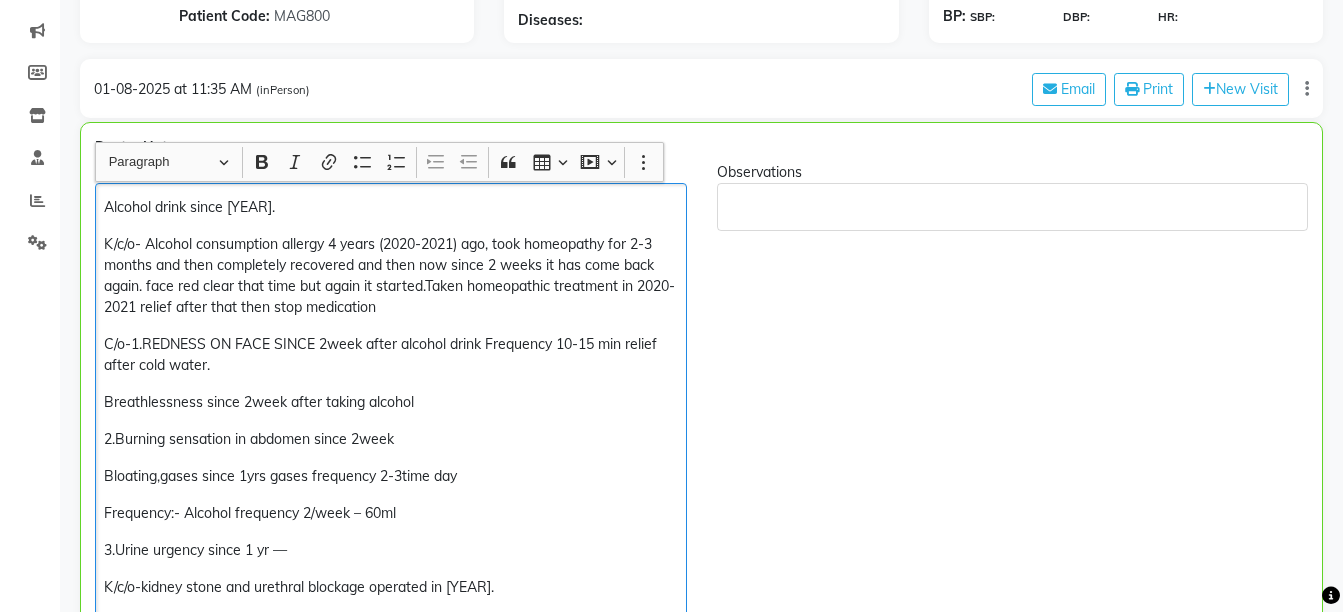 click on "K/c/o- Alcohol consumption allergy 4 years (2020-2021) ago, took homeopathy for 2-3 months and then completely recovered and then now since 2 weeks it has come back again. face red clear that time but again it started.Taken homeopathic treatment in 2020-2021 relief after that then stop medication" 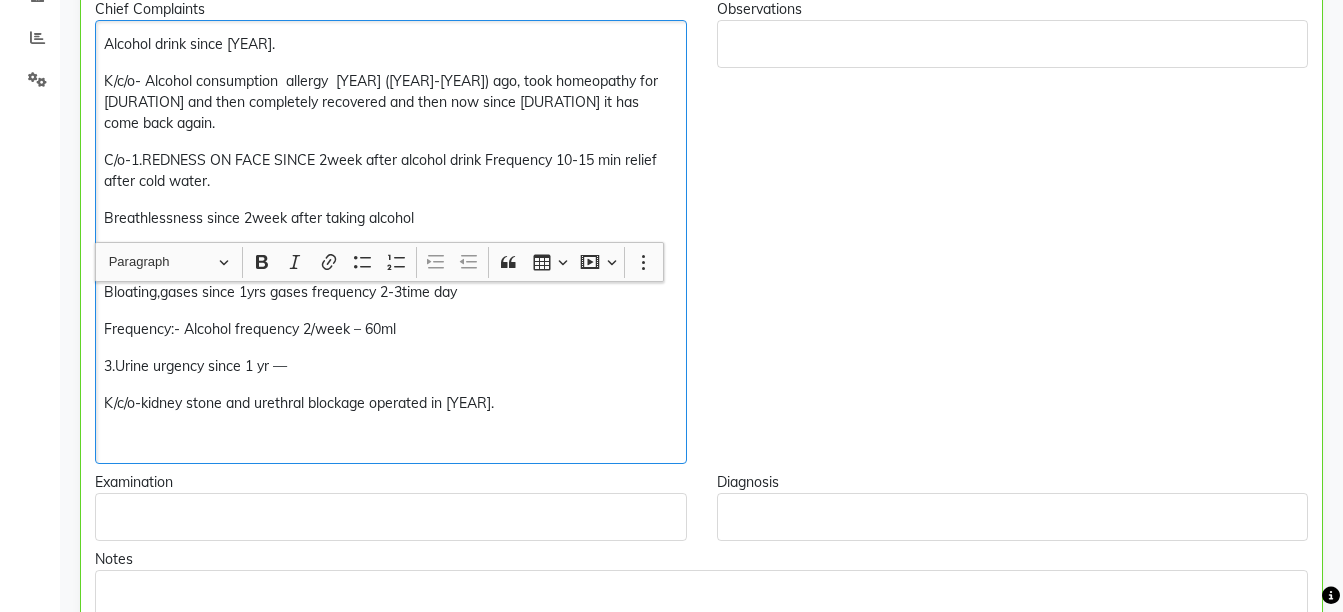 scroll, scrollTop: 718, scrollLeft: 0, axis: vertical 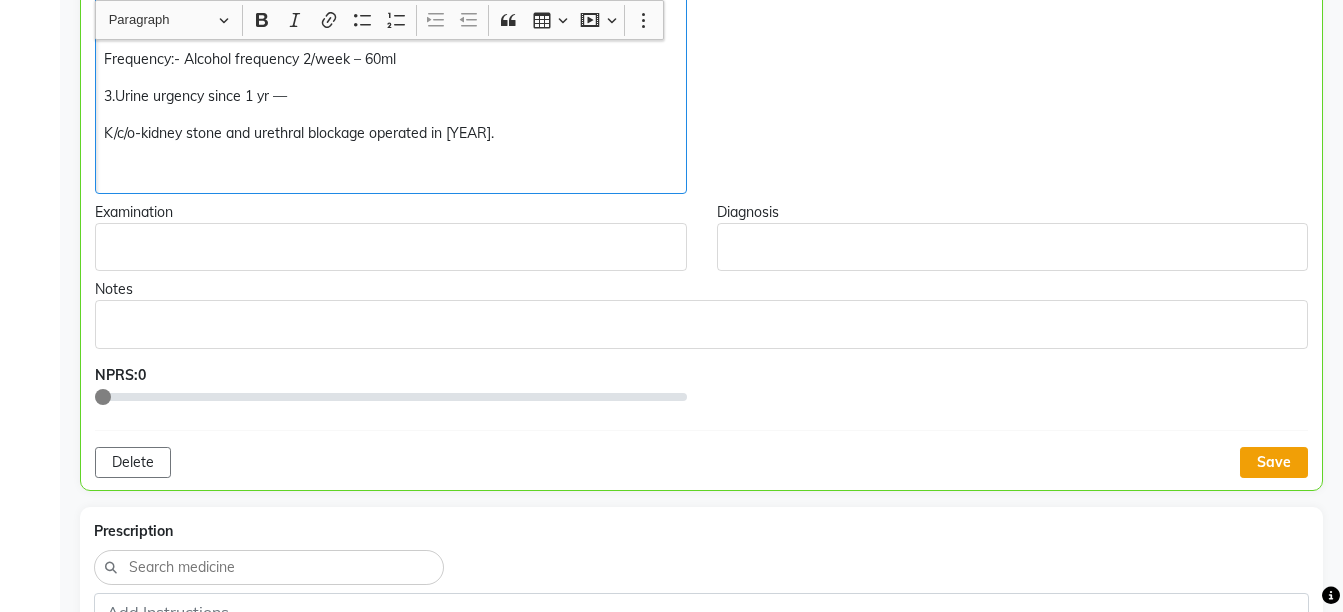 click on "Save" 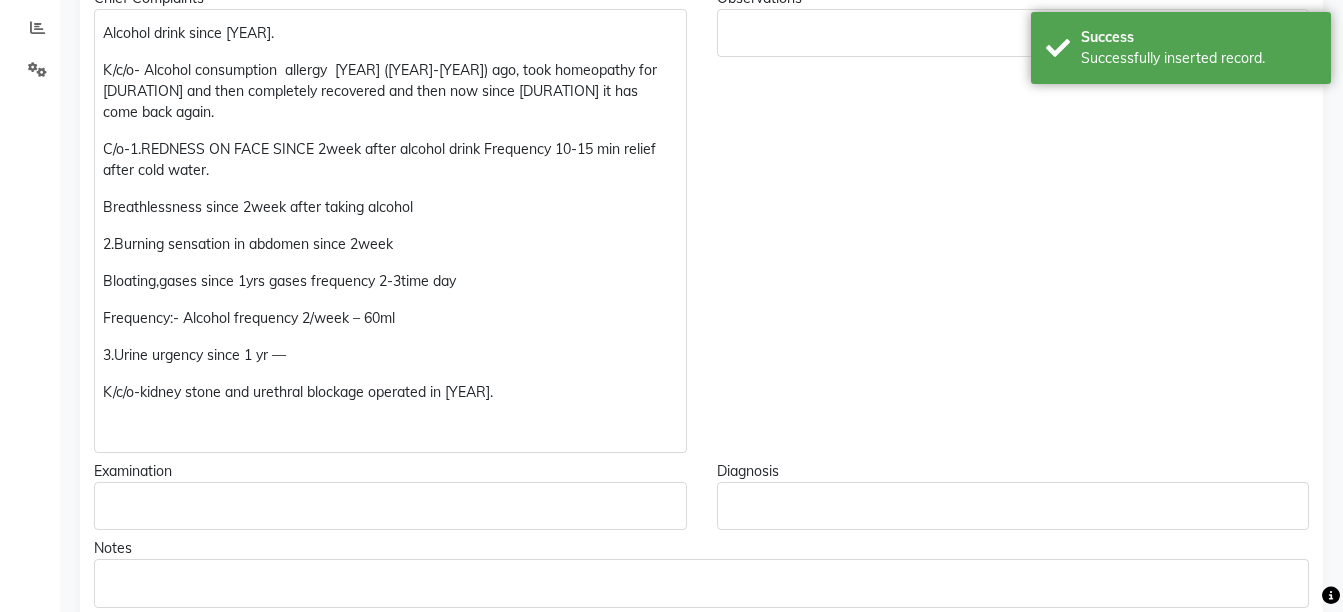 scroll, scrollTop: 455, scrollLeft: 0, axis: vertical 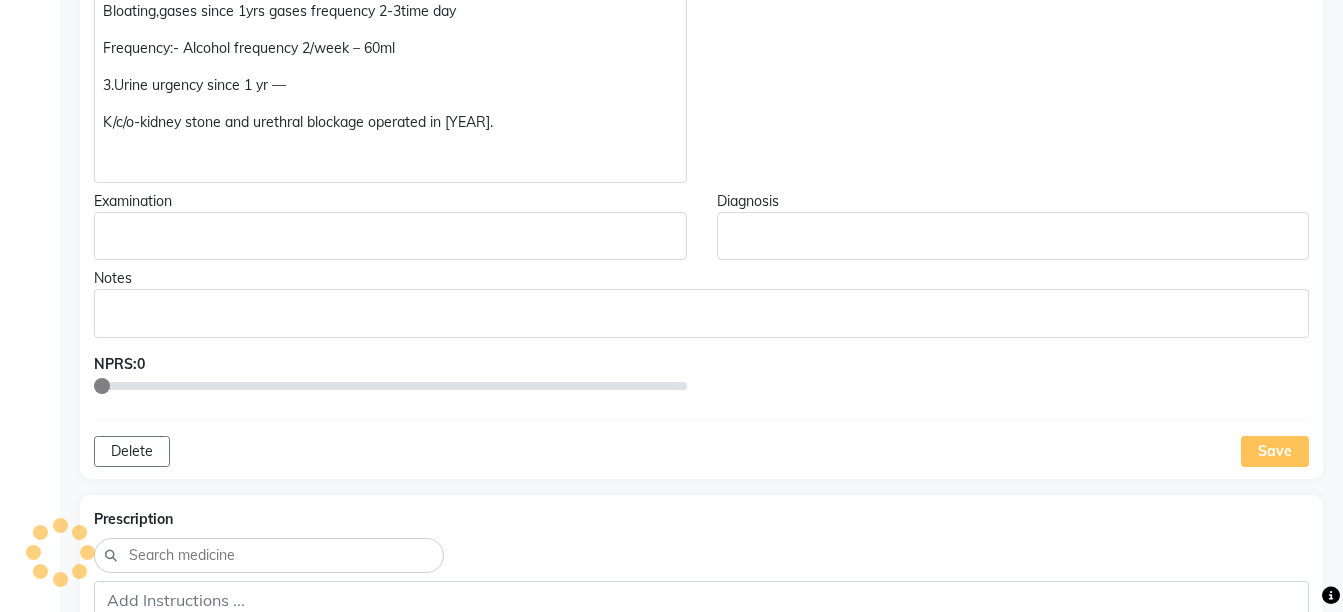 click 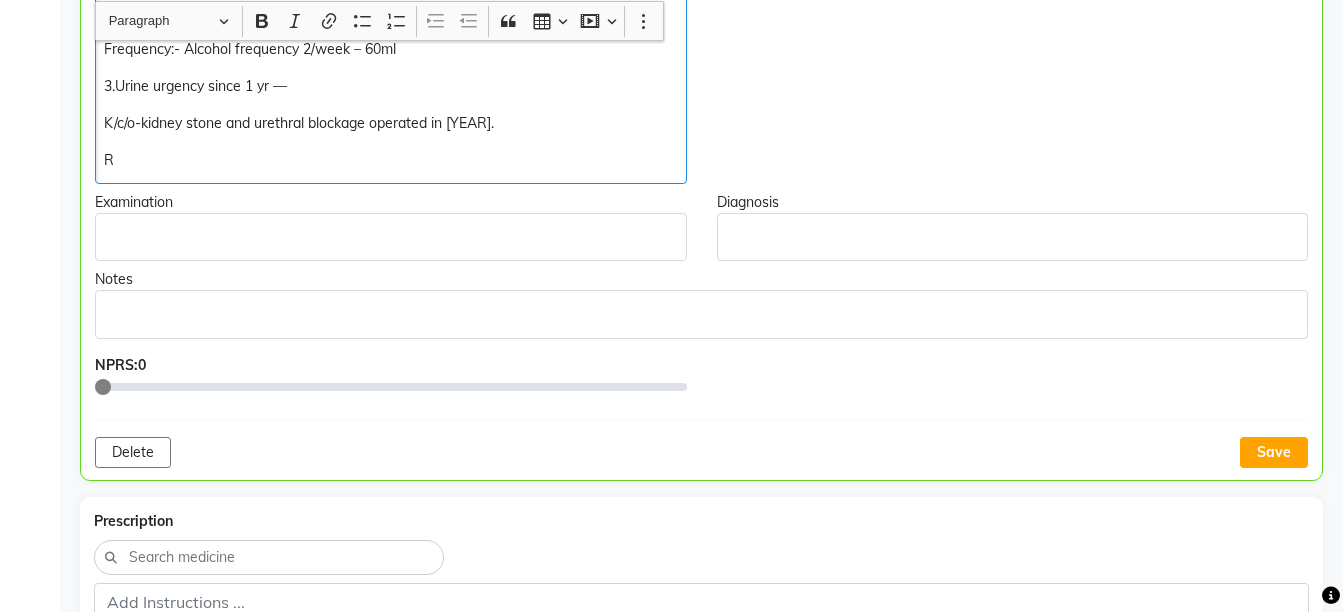 scroll, scrollTop: 729, scrollLeft: 0, axis: vertical 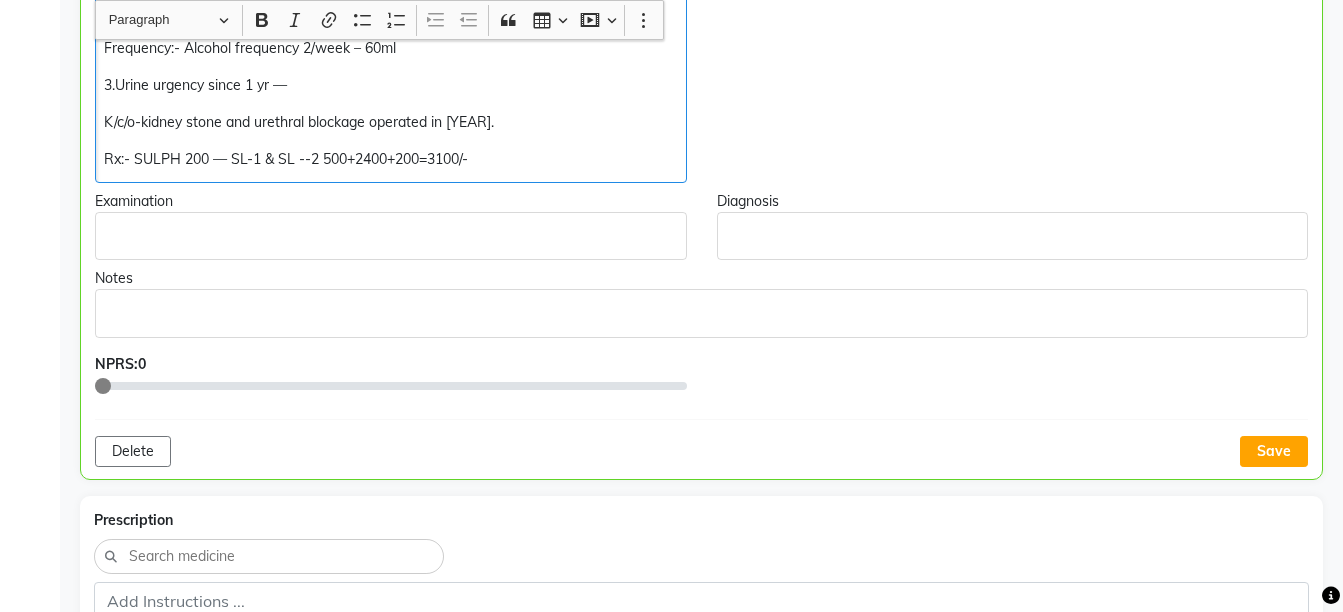 click on "Rx:- SULPH 200 — SL-1 & SL --2 500+2400+200=3100/-" 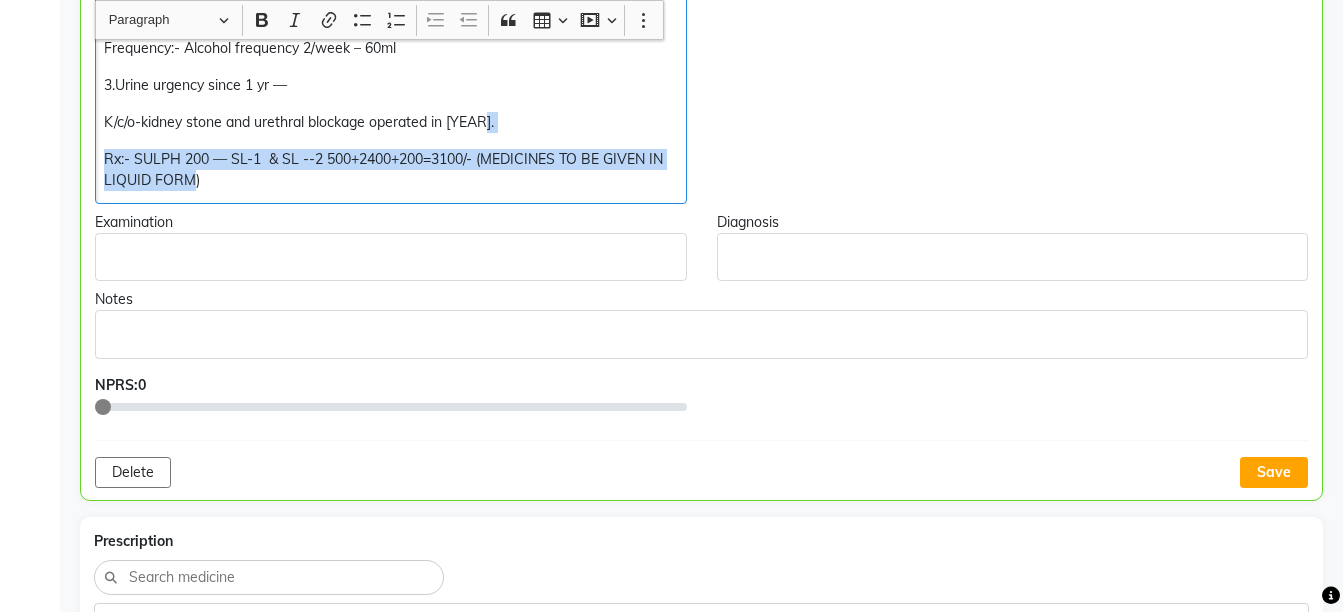 copy on "Rx:- SULPH 200 — SL-1  & SL --2 500+2400+200=3100/- (MEDICINES TO BE GIVEN IN LIQUID FORM)" 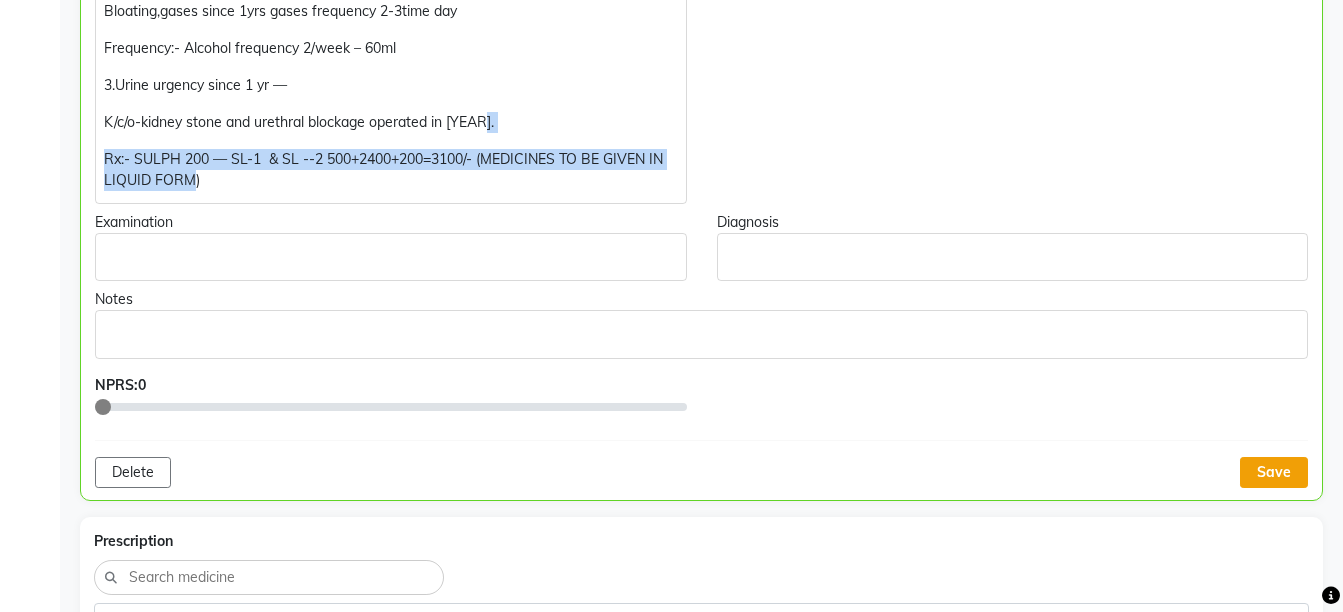 click on "Save" 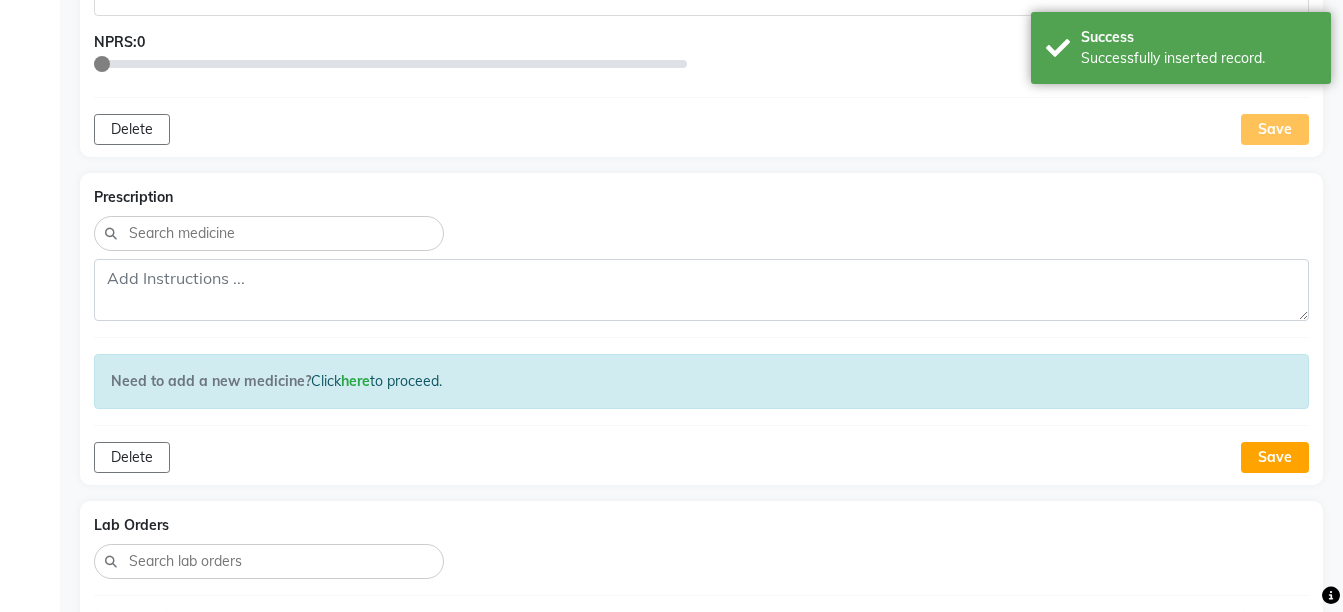 scroll, scrollTop: 1078, scrollLeft: 0, axis: vertical 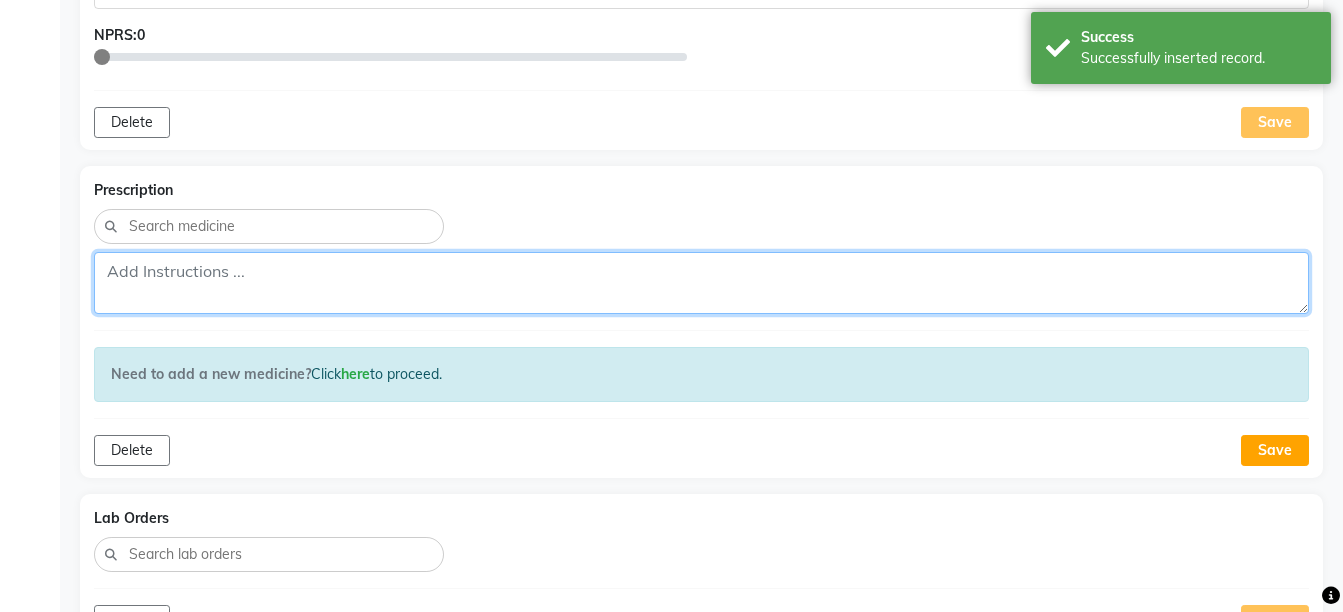 click 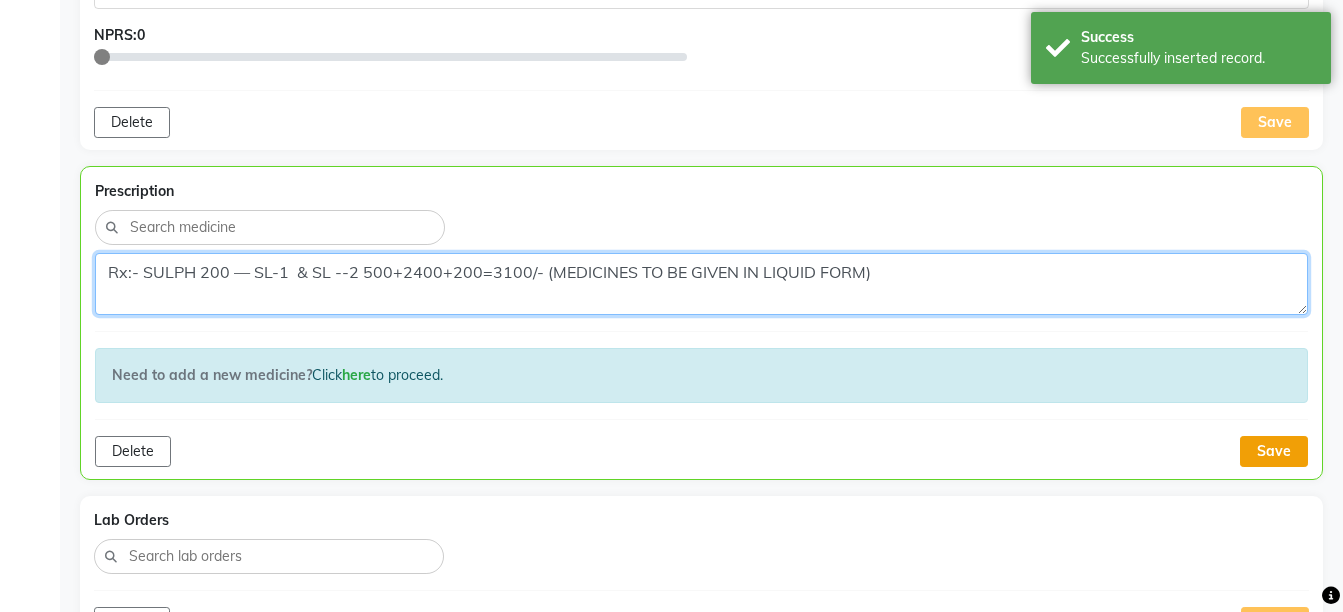 type on "Rx:- SULPH 200 — SL-1  & SL --2 500+2400+200=3100/- (MEDICINES TO BE GIVEN IN LIQUID FORM)" 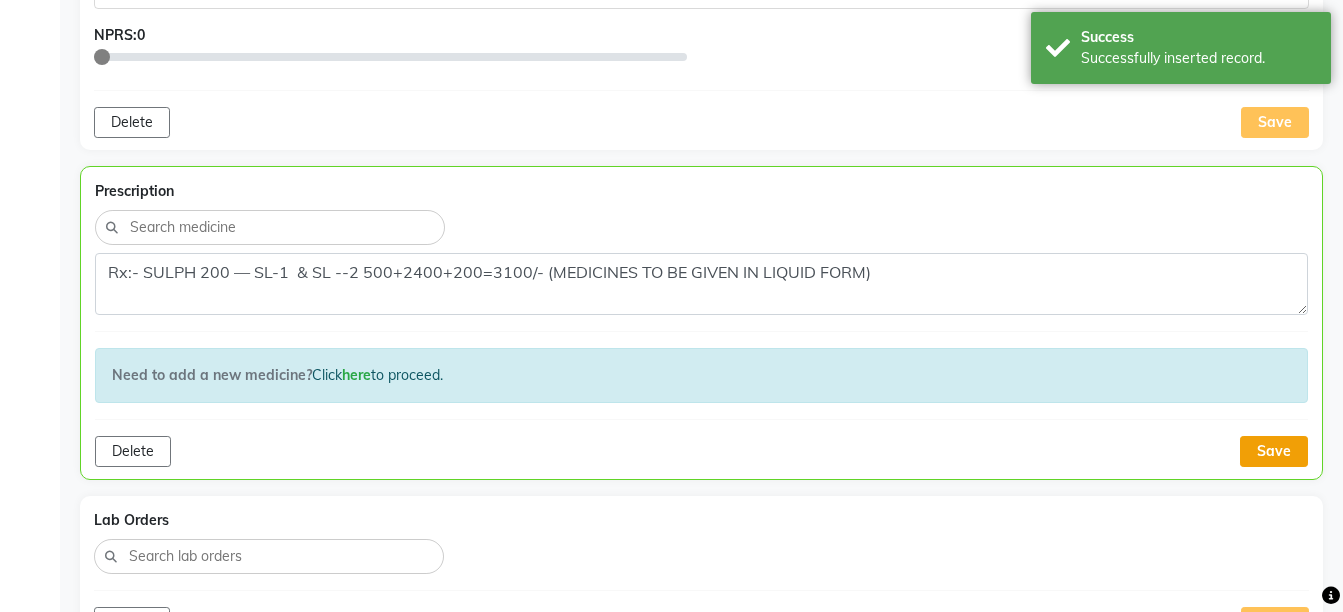 click on "Save" 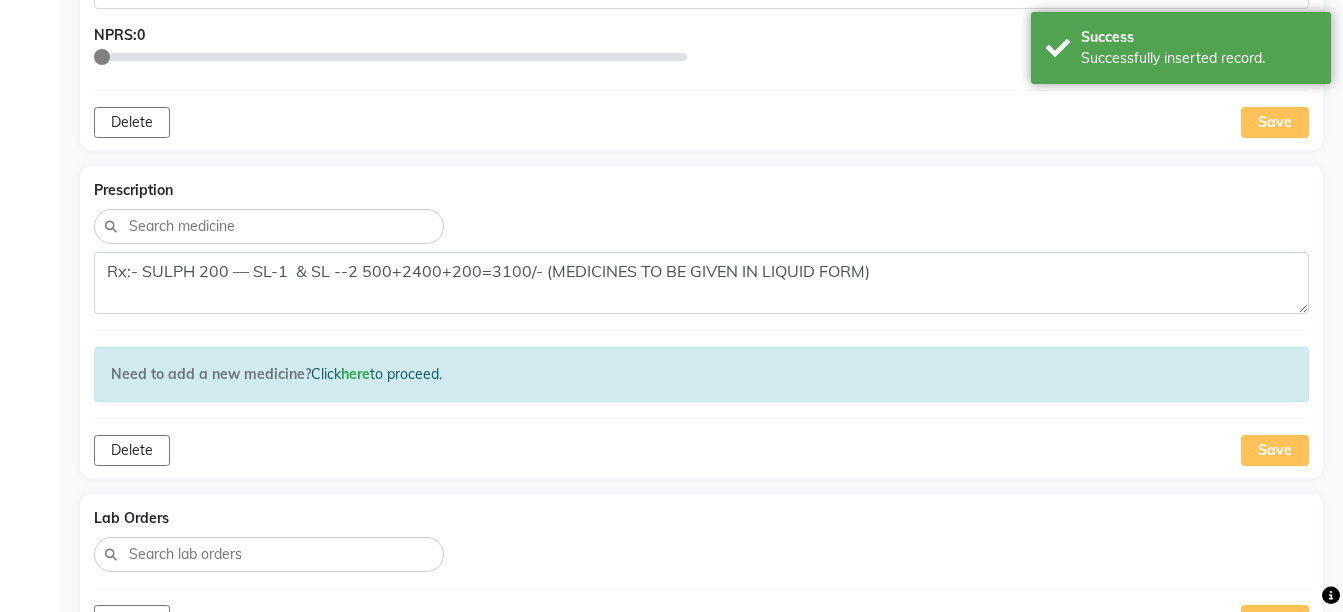 scroll, scrollTop: 1407, scrollLeft: 0, axis: vertical 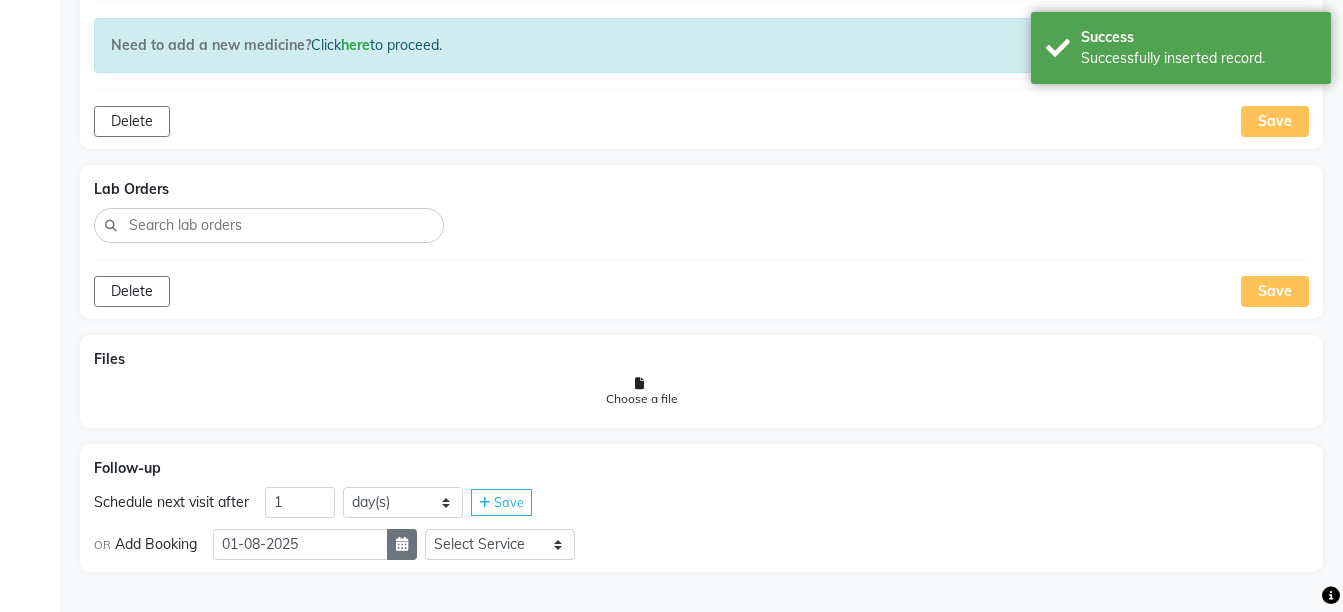 click 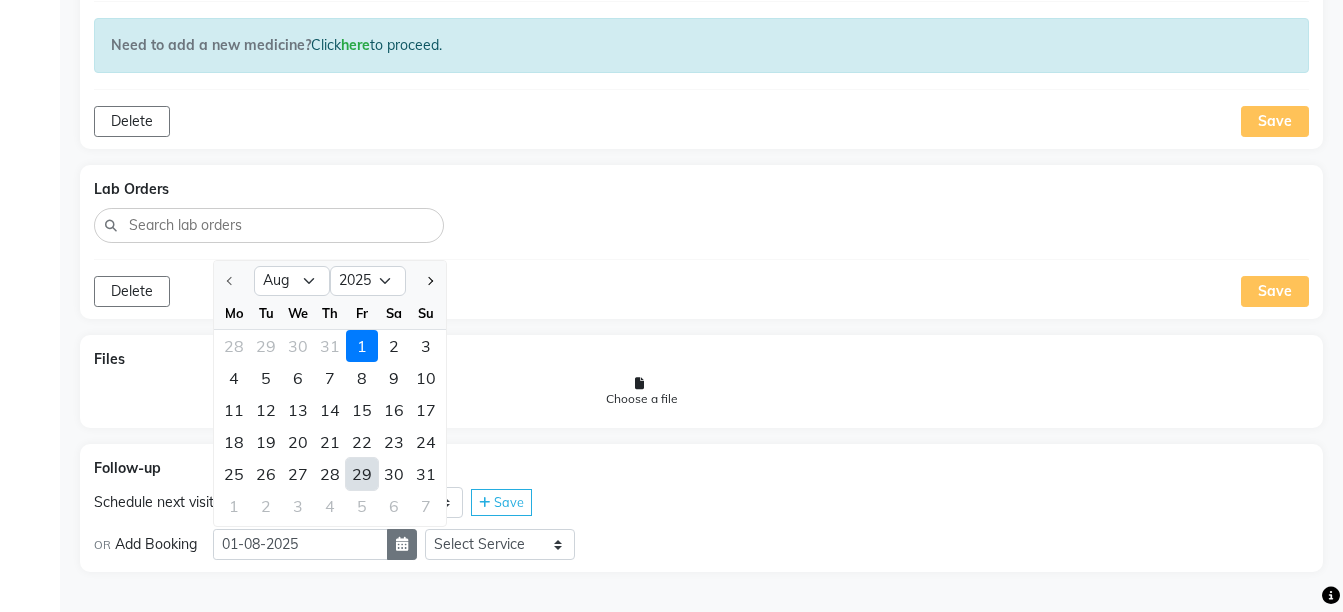 select on "9" 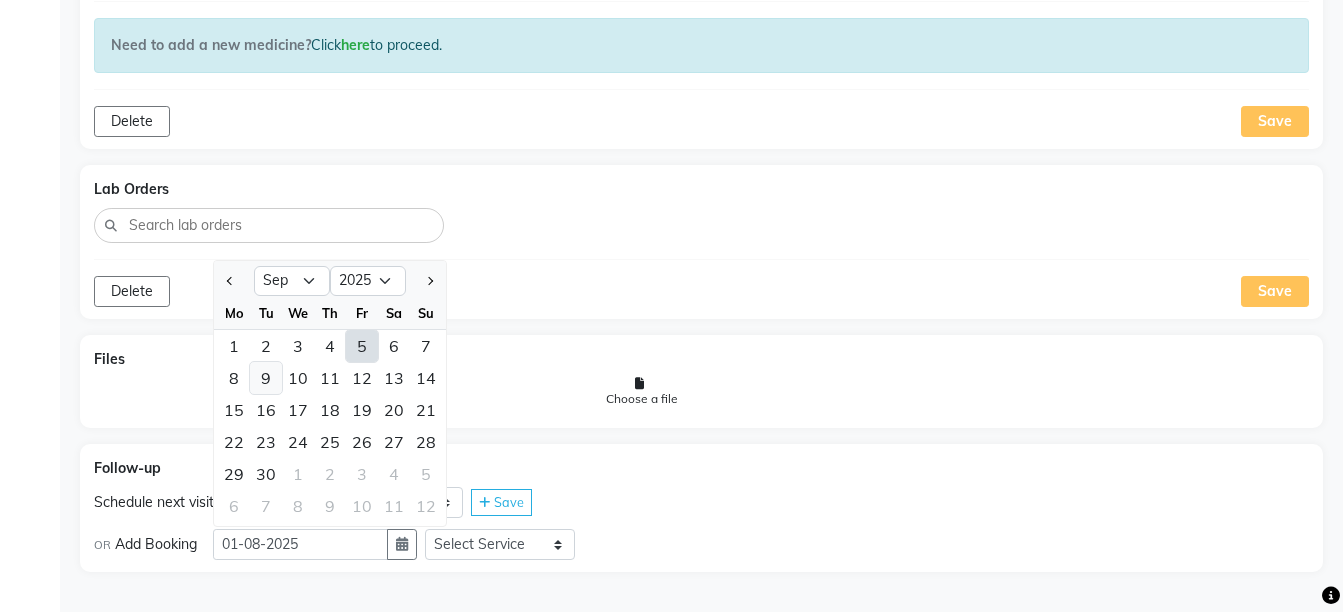 click on "9" 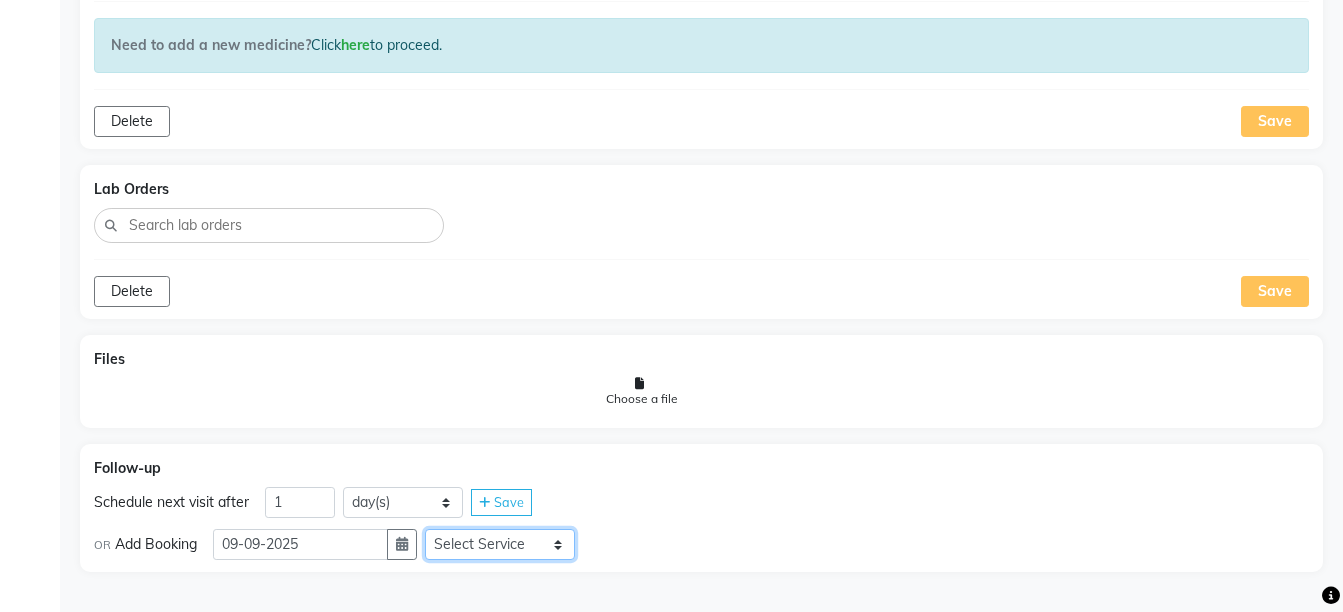 click on "Select Service  Medicine  Medicine 1  Hydra Facial  Medi Facial  Vampire Facial With Plasma  Oxygeno Facial  Anti Aging Facial  Korean Glass GLow Facial  Full Face  Upper Lip  Chin  Underarms  Full Legs & arms  Back-side  Chest  Abdomen  Yellow Peel  Black Peel  Party Peel  Glow Peel  Argi Peel  Under-arm Peel  Depigmento Peel  Anti Aging Peel  Lip Peel  Hair PRP  GFC PRP  Mesotherapy / Dermaroller  Under Eye PRP  Face PRP  Dermapen / Mesotherapt for Full Face  Dermapen / Mesotherapt for Scars  Carbon Peel  LASER BLEECH Laser Bleech  BB Glow  Indian Glass Glow  In Person - Consultation  Courier Charges in City  Courier Charges out of City  In Person - Follow Up  Hair Treatment   Skin Treatment   Online - Consultation  Online - Follow Up" 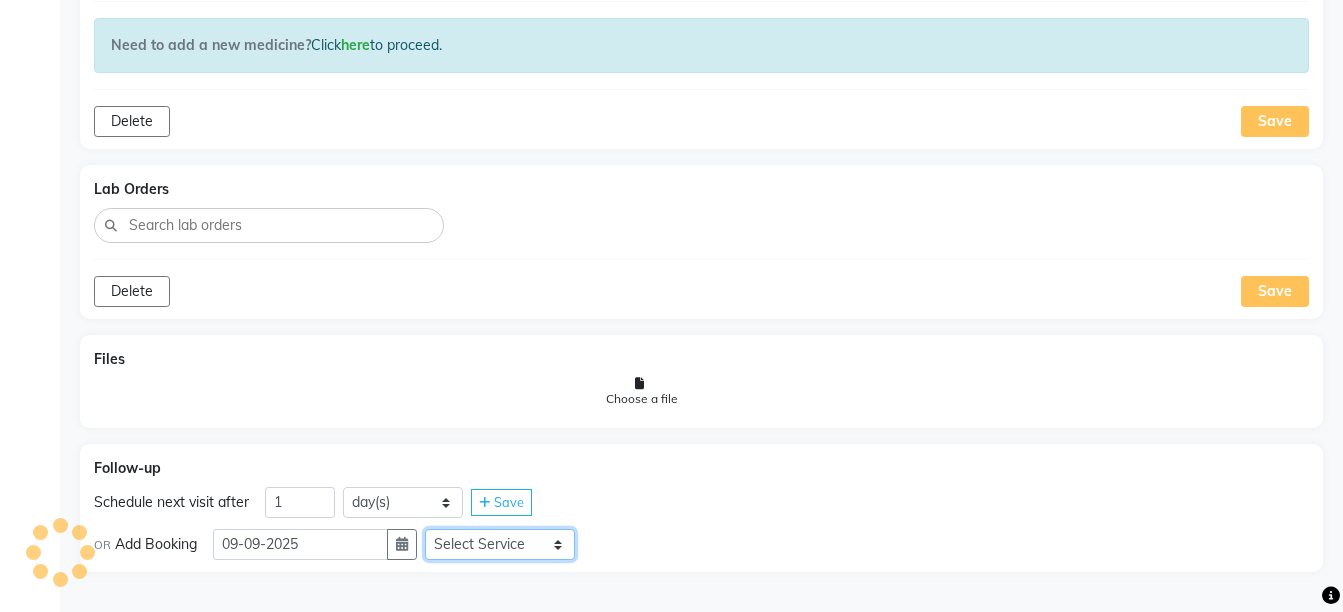 select on "981031" 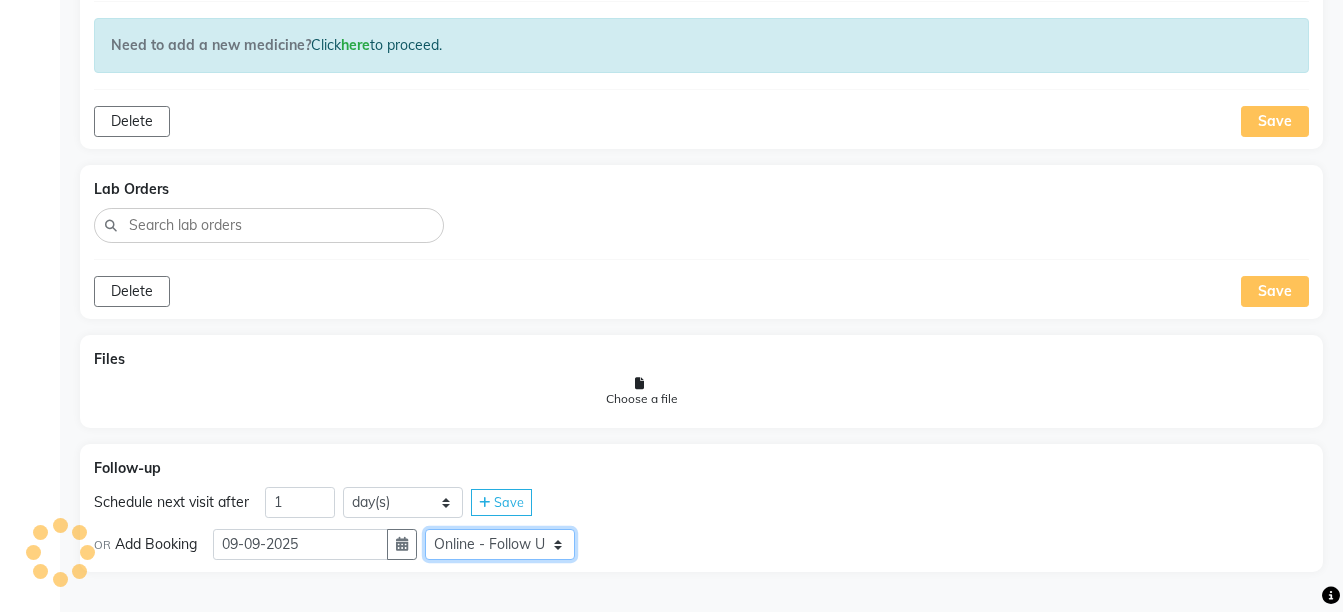 click on "Select Service  Medicine  Medicine 1  Hydra Facial  Medi Facial  Vampire Facial With Plasma  Oxygeno Facial  Anti Aging Facial  Korean Glass GLow Facial  Full Face  Upper Lip  Chin  Underarms  Full Legs & arms  Back-side  Chest  Abdomen  Yellow Peel  Black Peel  Party Peel  Glow Peel  Argi Peel  Under-arm Peel  Depigmento Peel  Anti Aging Peel  Lip Peel  Hair PRP  GFC PRP  Mesotherapy / Dermaroller  Under Eye PRP  Face PRP  Dermapen / Mesotherapt for Full Face  Dermapen / Mesotherapt for Scars  Carbon Peel  LASER BLEECH Laser Bleech  BB Glow  Indian Glass Glow  In Person - Consultation  Courier Charges in City  Courier Charges out of City  In Person - Follow Up  Hair Treatment   Skin Treatment   Online - Consultation  Online - Follow Up" 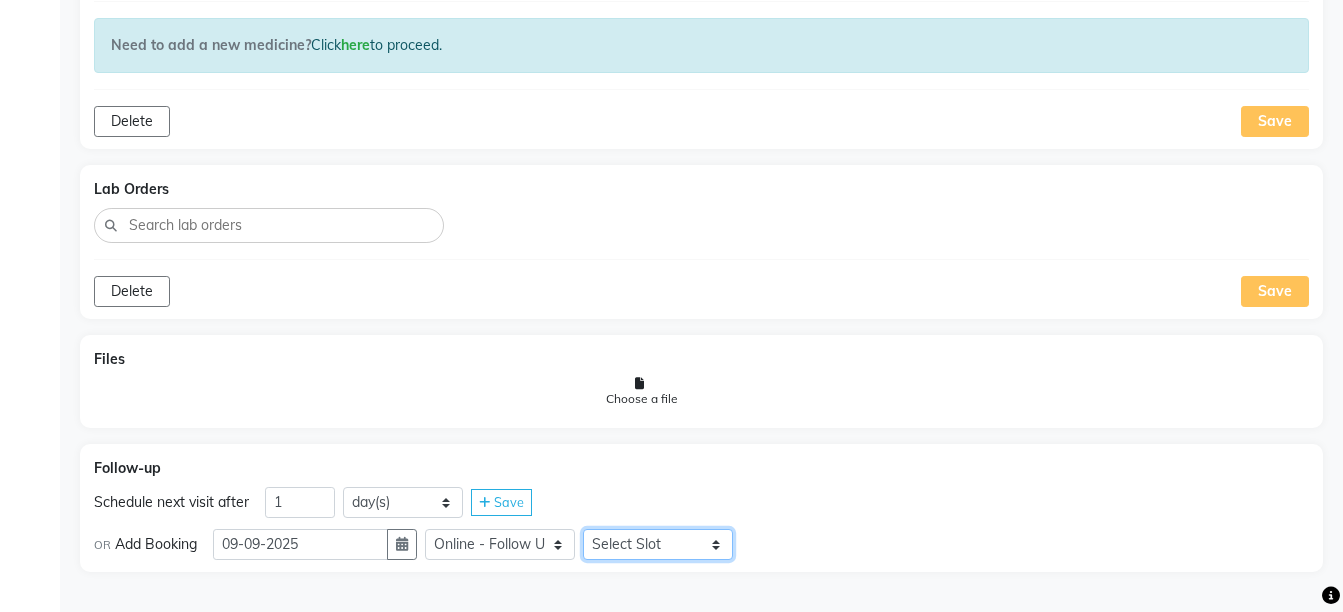 click on "Select Slot 10:15 10:30 10:45 11:00 11:15 11:30 11:45 12:00 12:15 12:30 12:45 13:00 13:15 13:30 13:45 14:00 14:15 14:30 14:45 15:00 15:15 15:30 15:45 16:00 16:15 16:30 16:45 17:00 17:15 17:30 17:45 18:00 18:15 18:30 18:45 19:00 19:15 20:15 20:45 21:00 21:15 21:30 21:45" 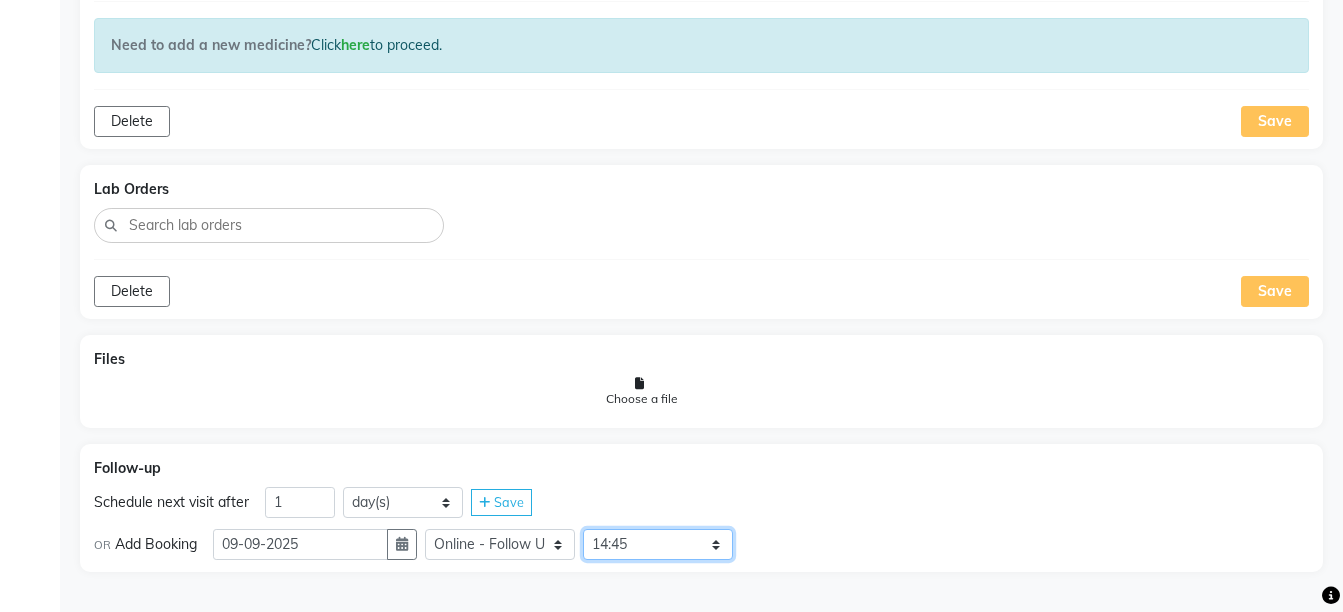 click on "Select Slot 10:15 10:30 10:45 11:00 11:15 11:30 11:45 12:00 12:15 12:30 12:45 13:00 13:15 13:30 13:45 14:00 14:15 14:30 14:45 15:00 15:15 15:30 15:45 16:00 16:15 16:30 16:45 17:00 17:15 17:30 17:45 18:00 18:15 18:30 18:45 19:00 19:15 20:15 20:45 21:00 21:15 21:30 21:45" 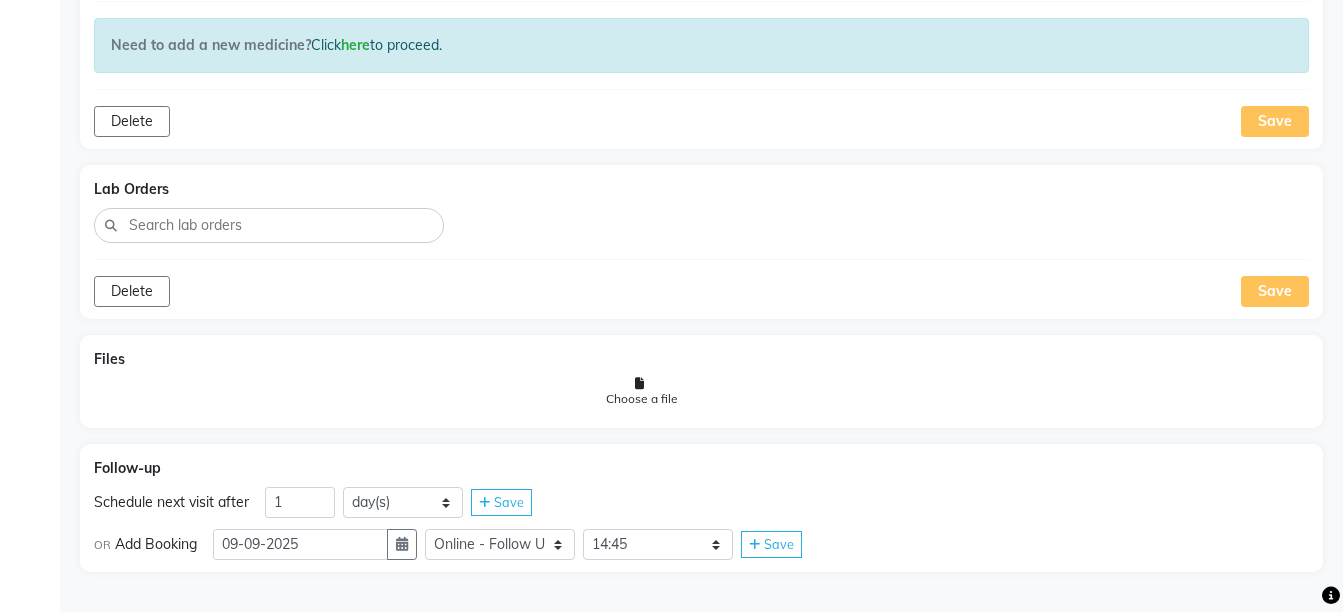click on "Save" 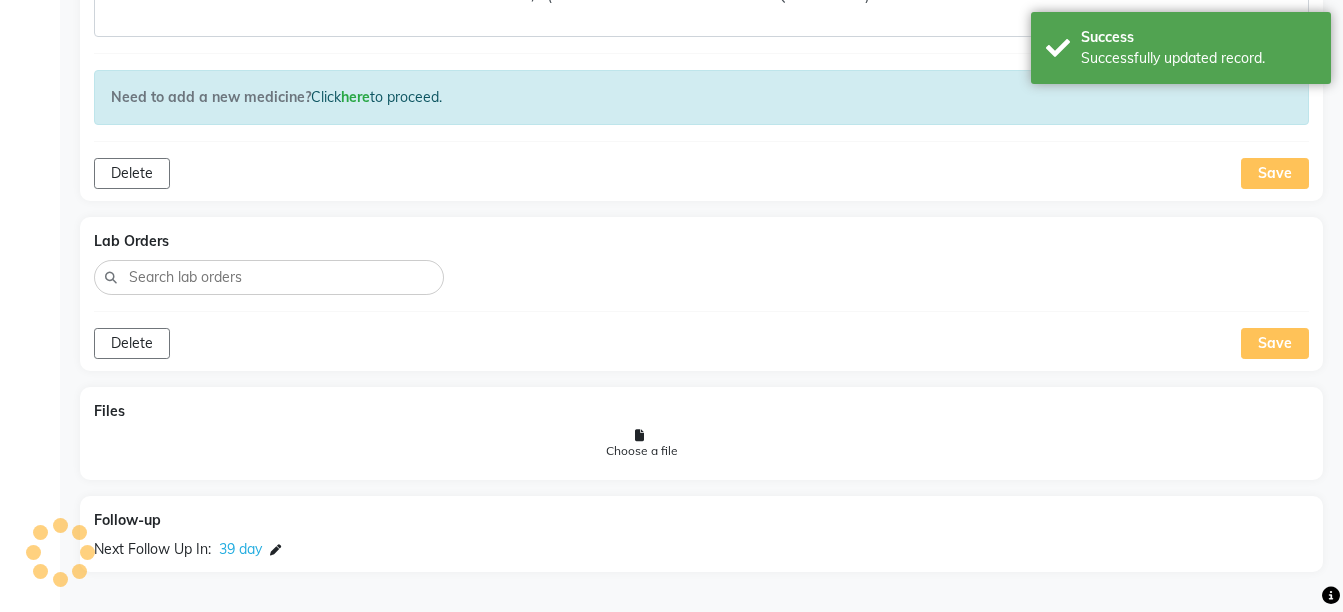 scroll, scrollTop: 1355, scrollLeft: 0, axis: vertical 